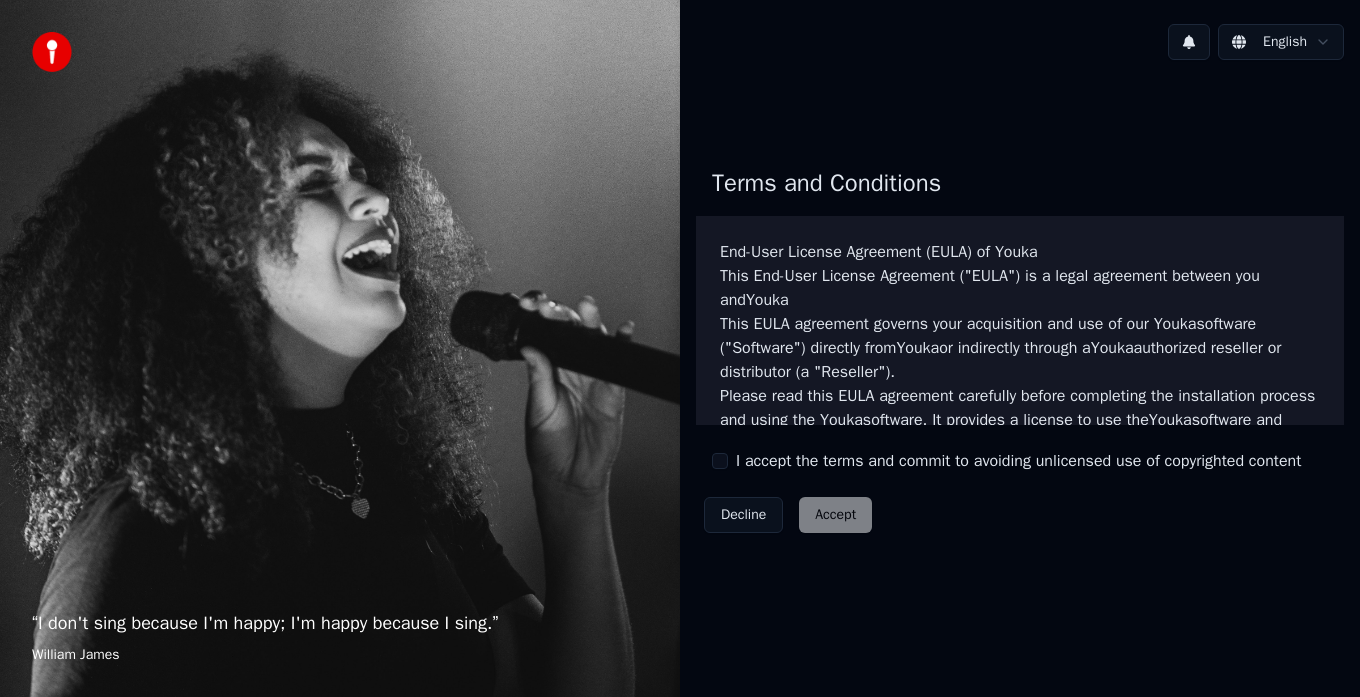 scroll, scrollTop: 0, scrollLeft: 0, axis: both 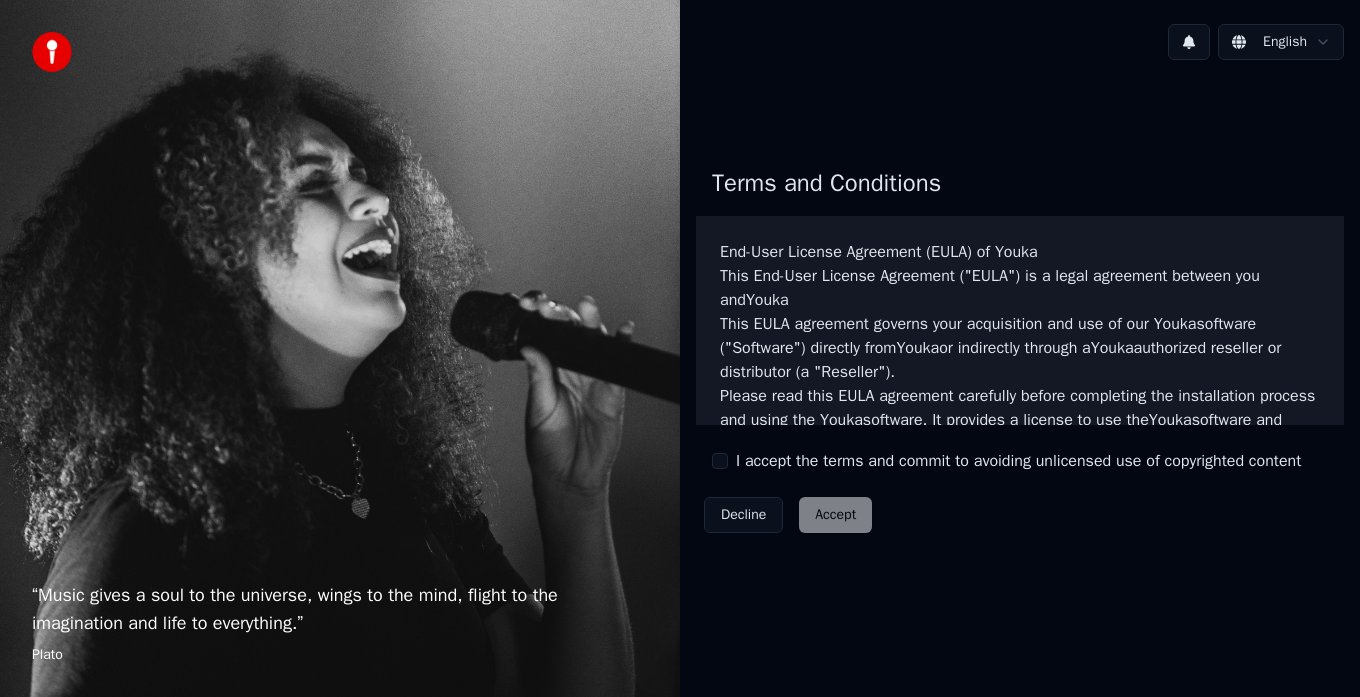 click on "I accept the terms and commit to avoiding unlicensed use of copyrighted content" at bounding box center (1006, 461) 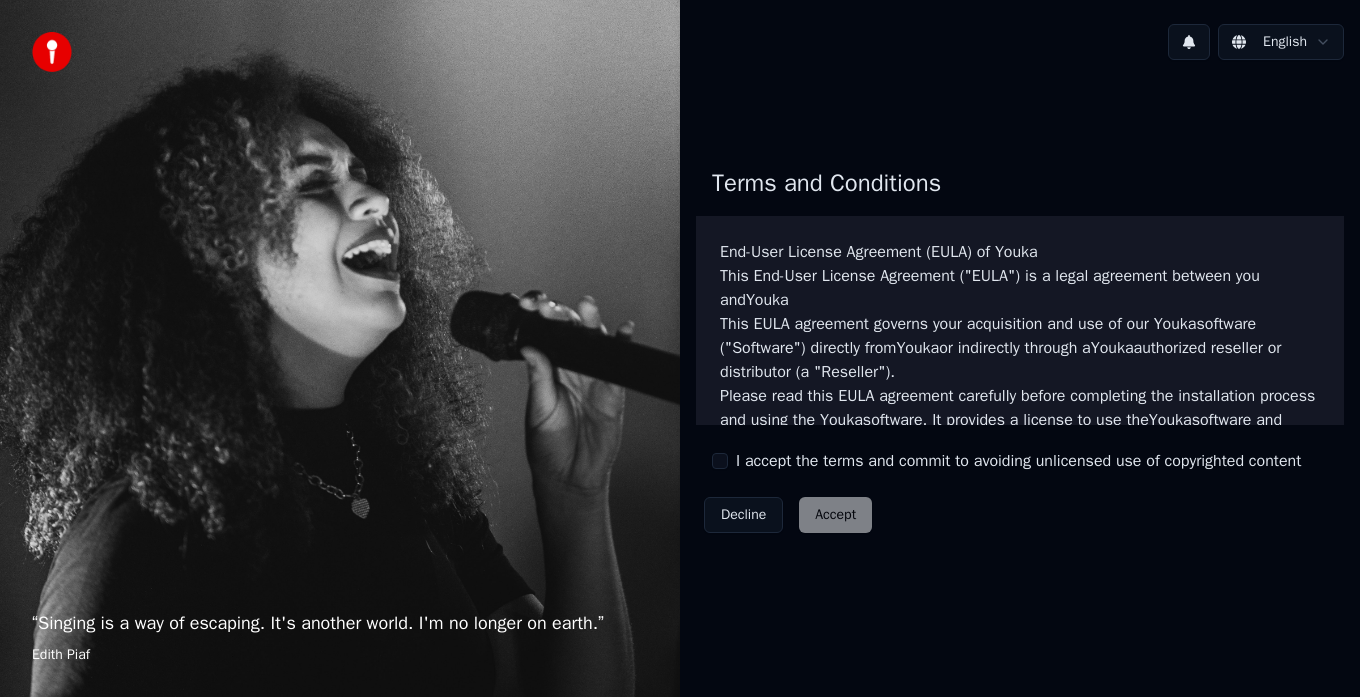 click on "Terms and Conditions End-User License Agreement (EULA) of   Youka This End-User License Agreement ("EULA") is a legal agreement between you and  Youka This EULA agreement governs your acquisition and use of our   Youka  software ("Software") directly from  Youka  or indirectly through a  Youka  authorized reseller or distributor (a "Reseller"). Please read this EULA agreement carefully before completing the installation process and using the   Youka  software. It provides a license to use the  Youka  software and contains warranty information and liability disclaimers. If you register for a free trial of the   Youka  software, this EULA agreement will also govern that trial. By clicking "accept" or installing and/or using the  Youka   software, you are confirming your acceptance of the Software and agreeing to become bound by the terms of this EULA agreement. This EULA agreement shall apply only to the Software supplied by   Youka Youka   EULA Template  for   Youka . License Grant Youka   Youka   Youka" at bounding box center [1020, 346] 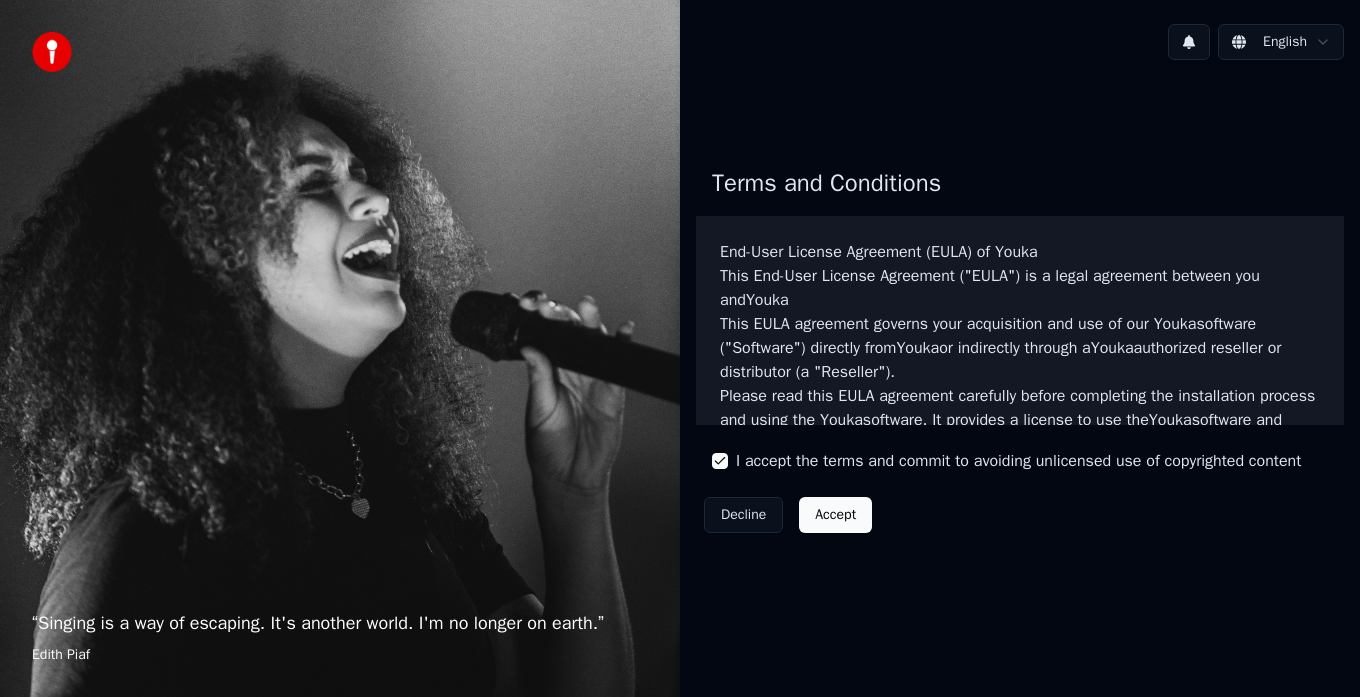 click on "Accept" at bounding box center (835, 515) 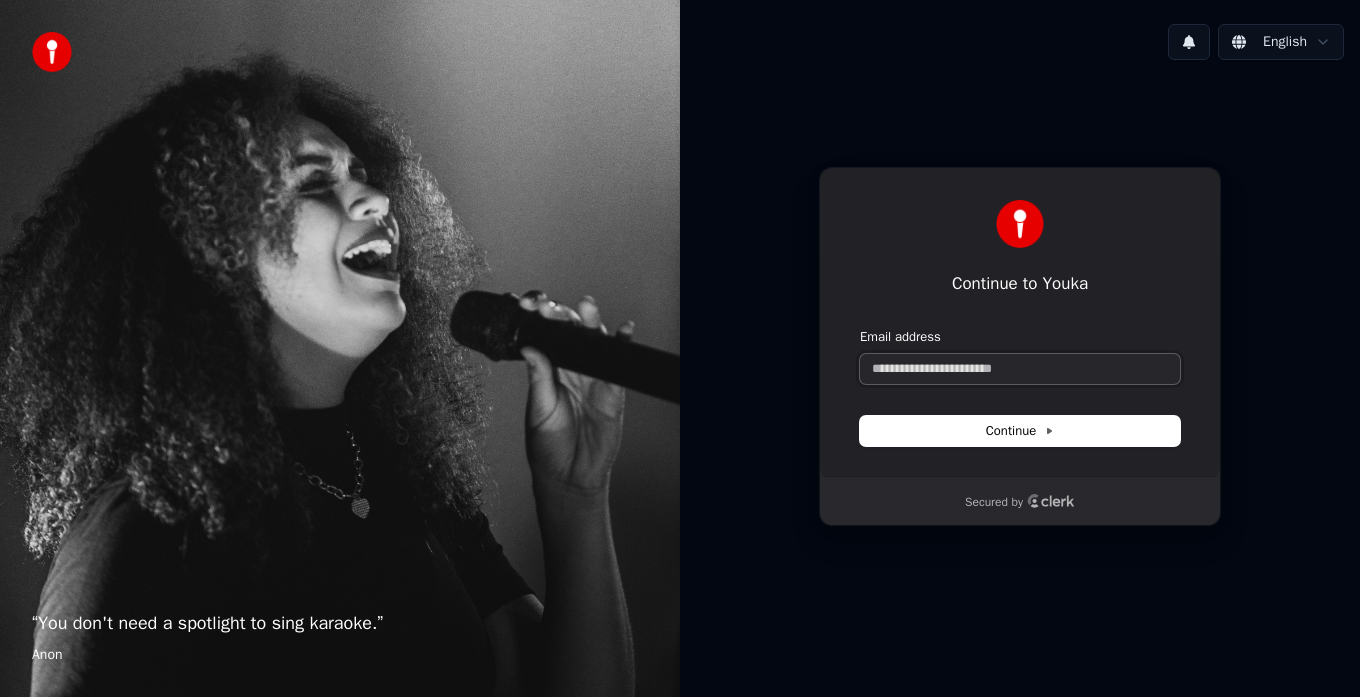click on "Email address" at bounding box center [1020, 369] 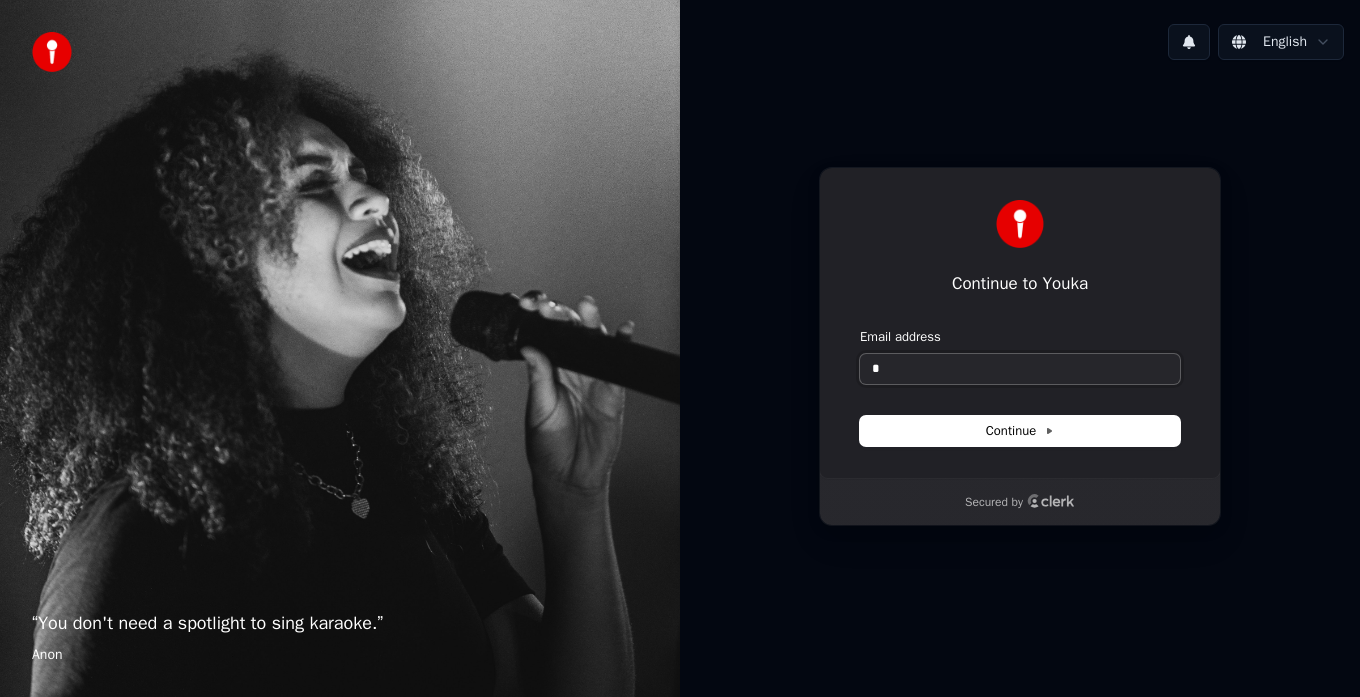 type on "*" 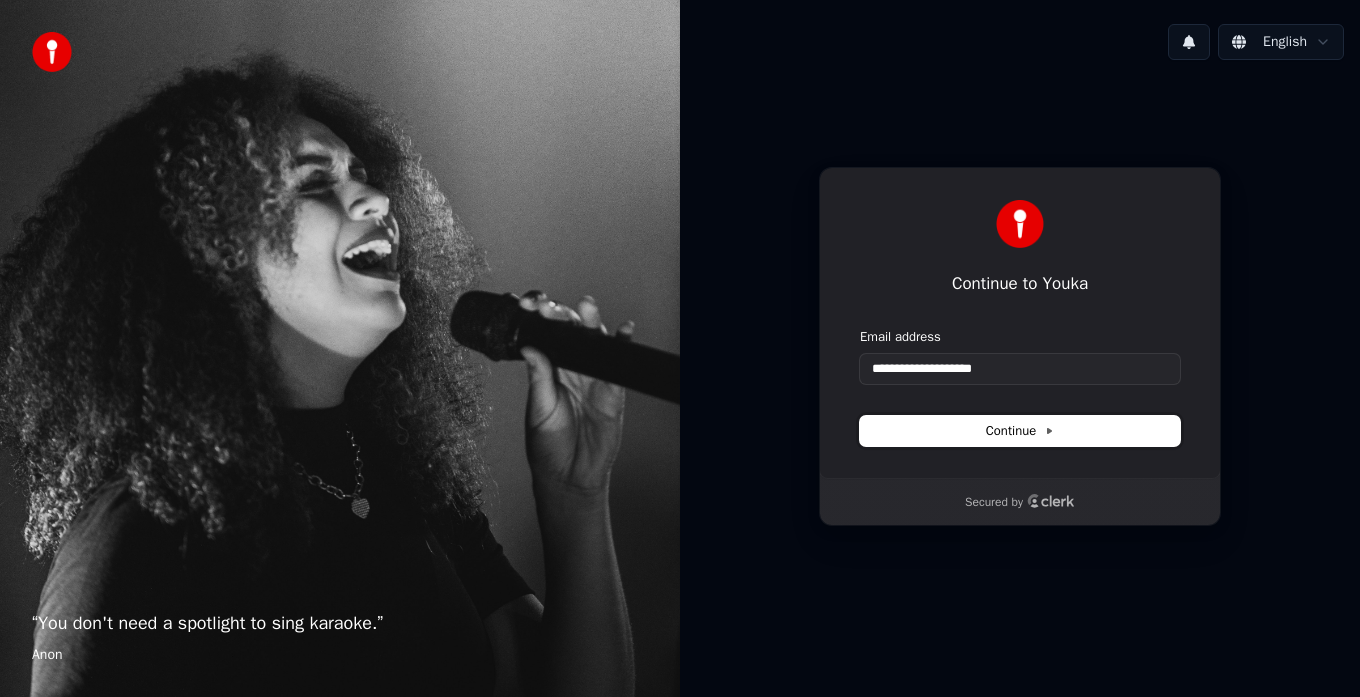 click on "Continue" at bounding box center [1020, 431] 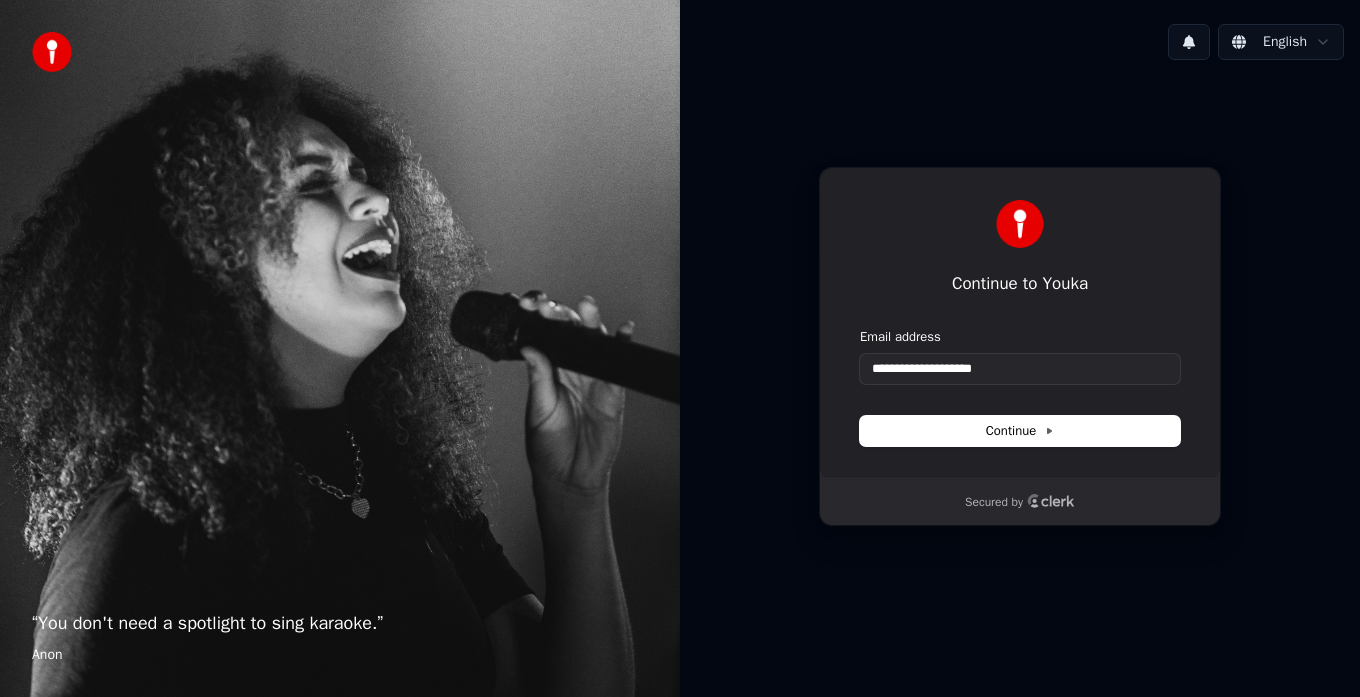 type on "**********" 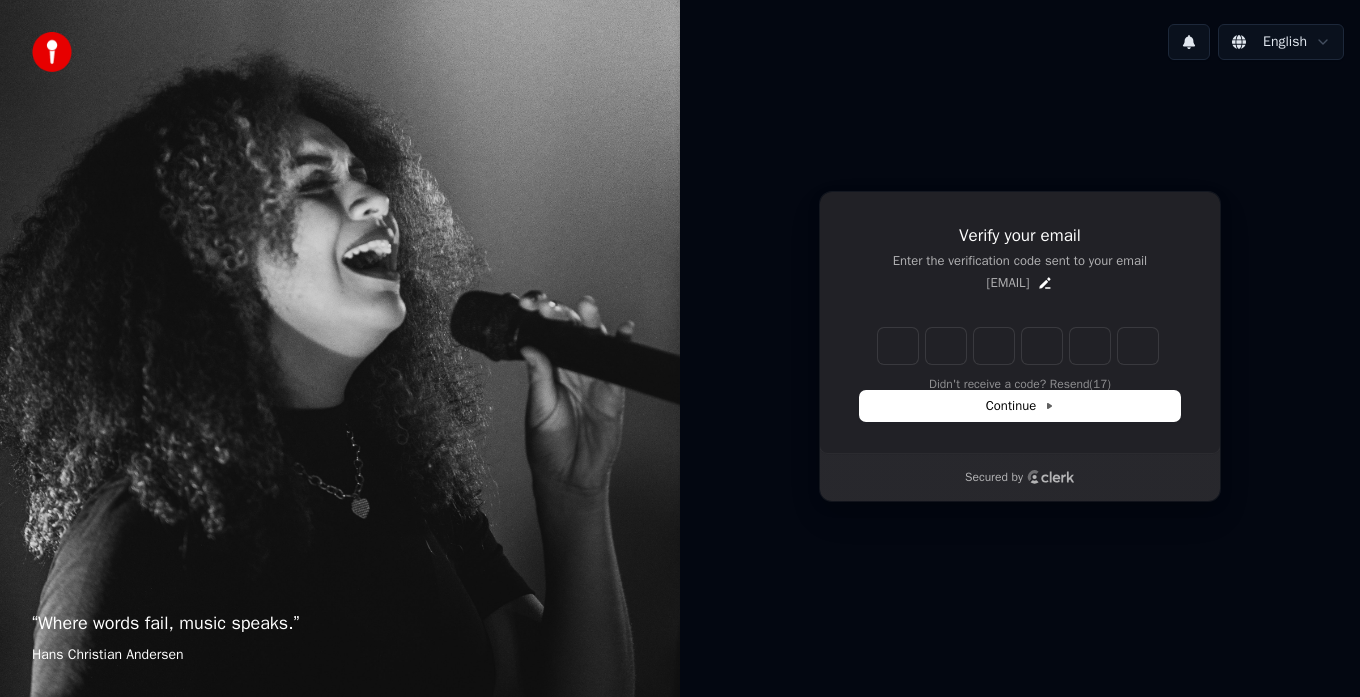 type on "*" 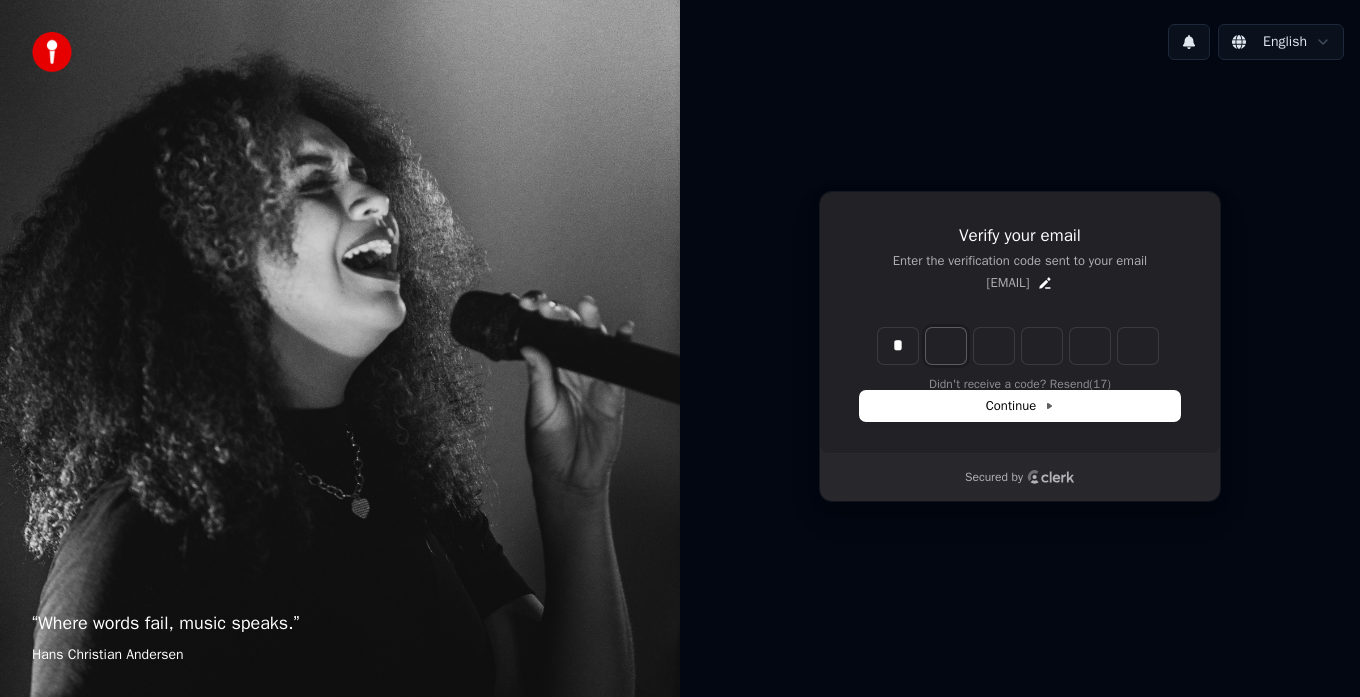 type on "*" 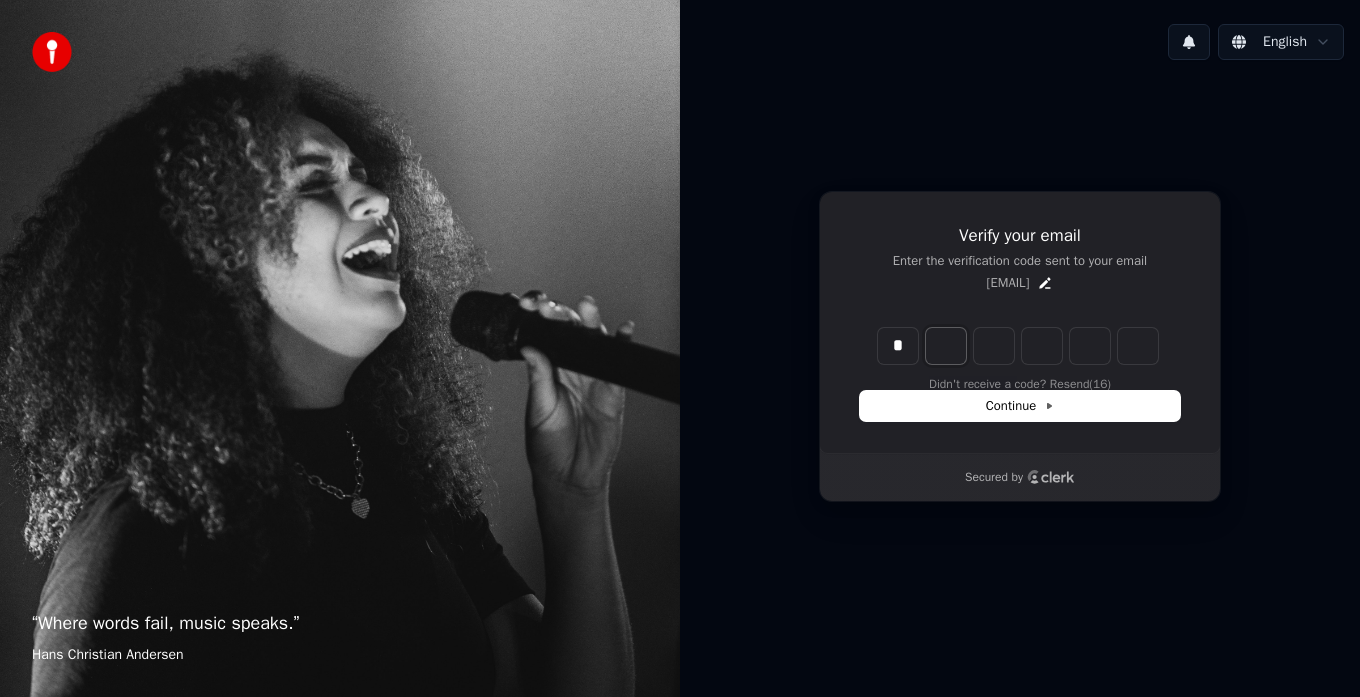type on "*" 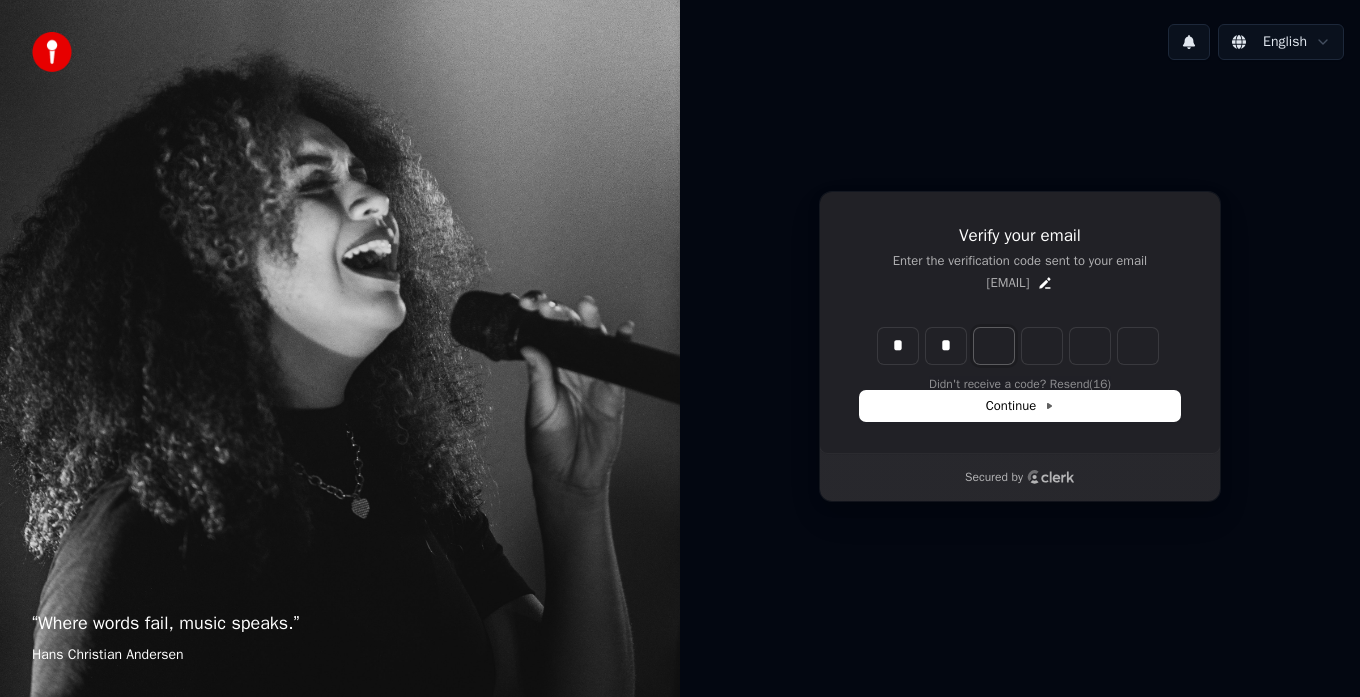 type on "**" 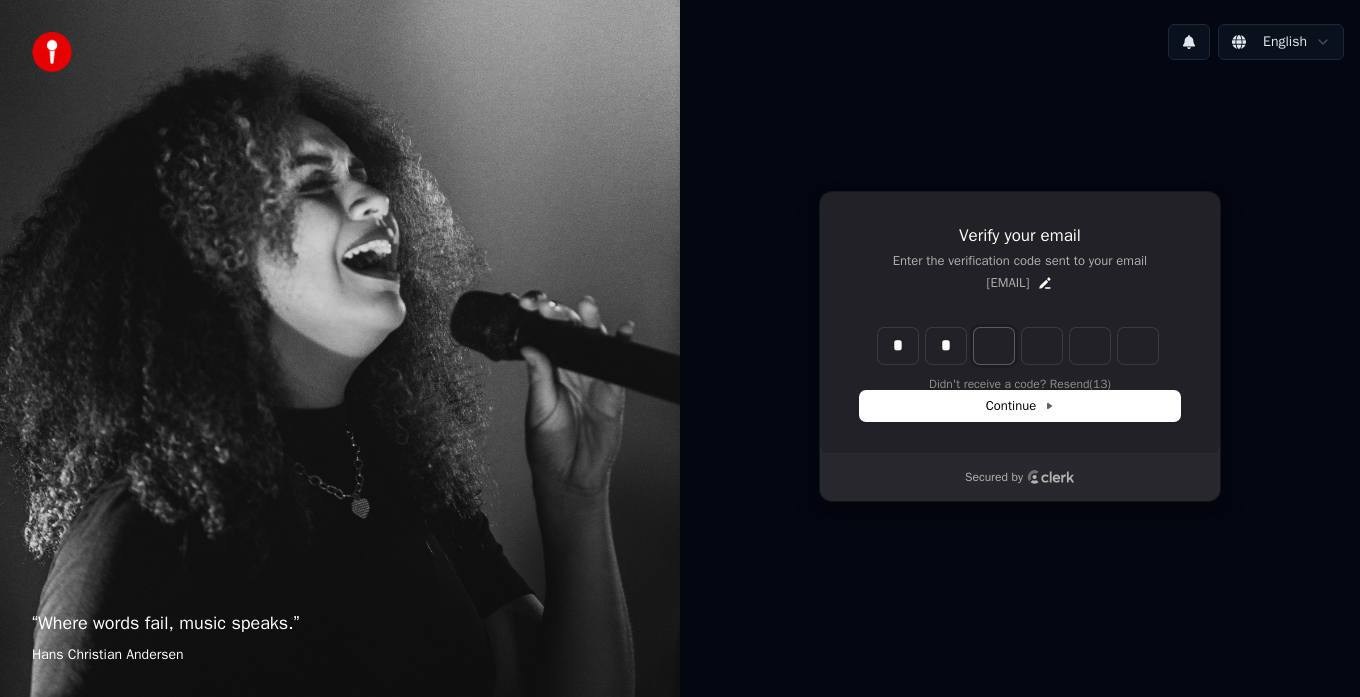 type on "*" 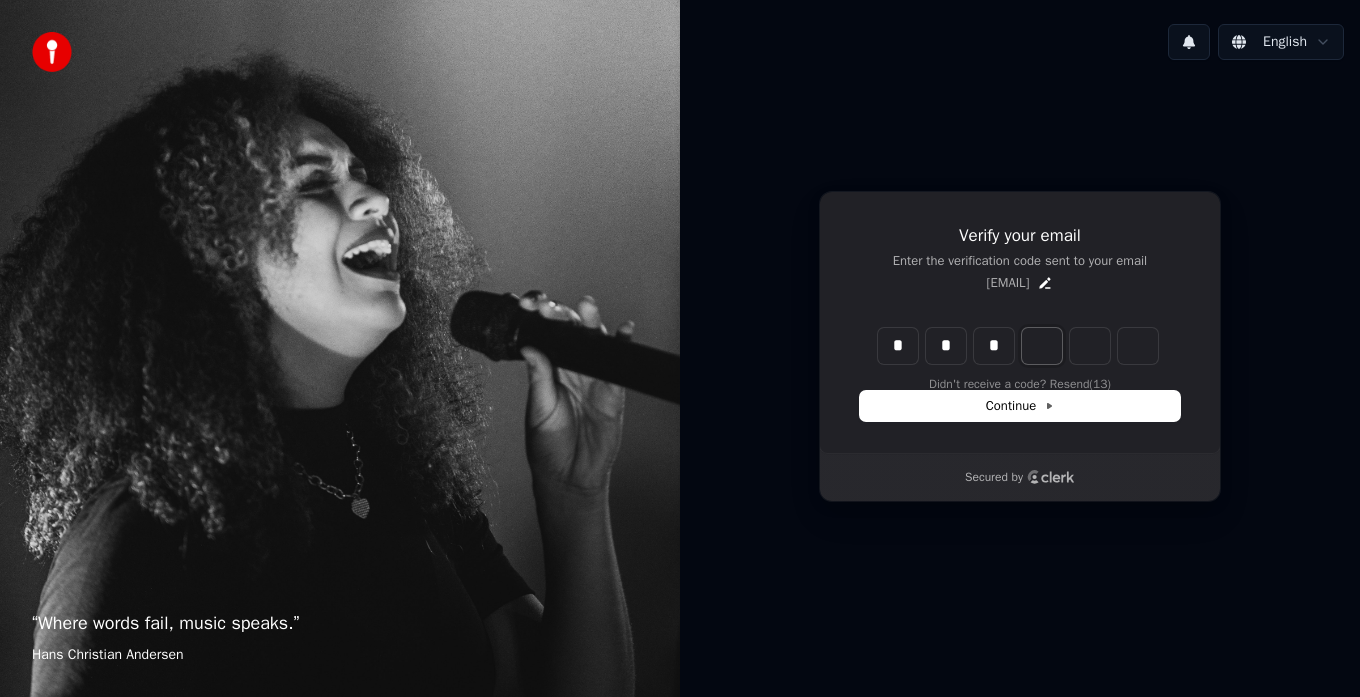 type on "***" 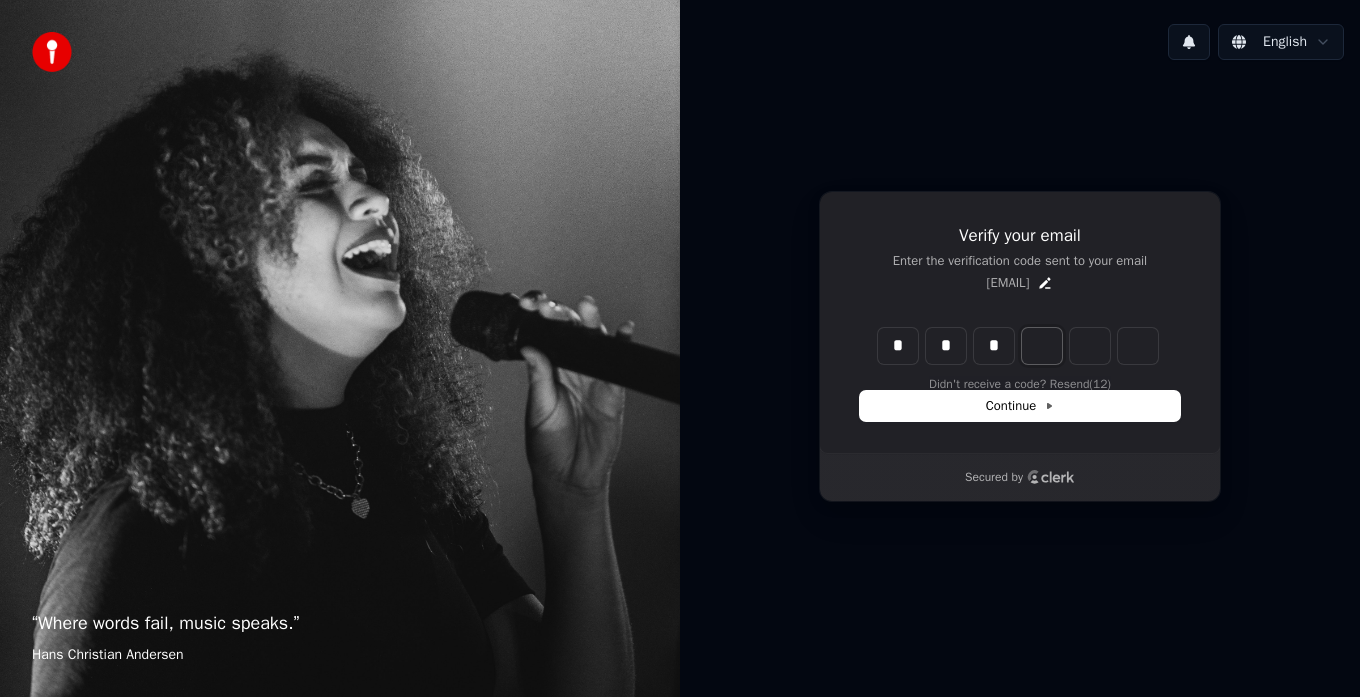 type on "*" 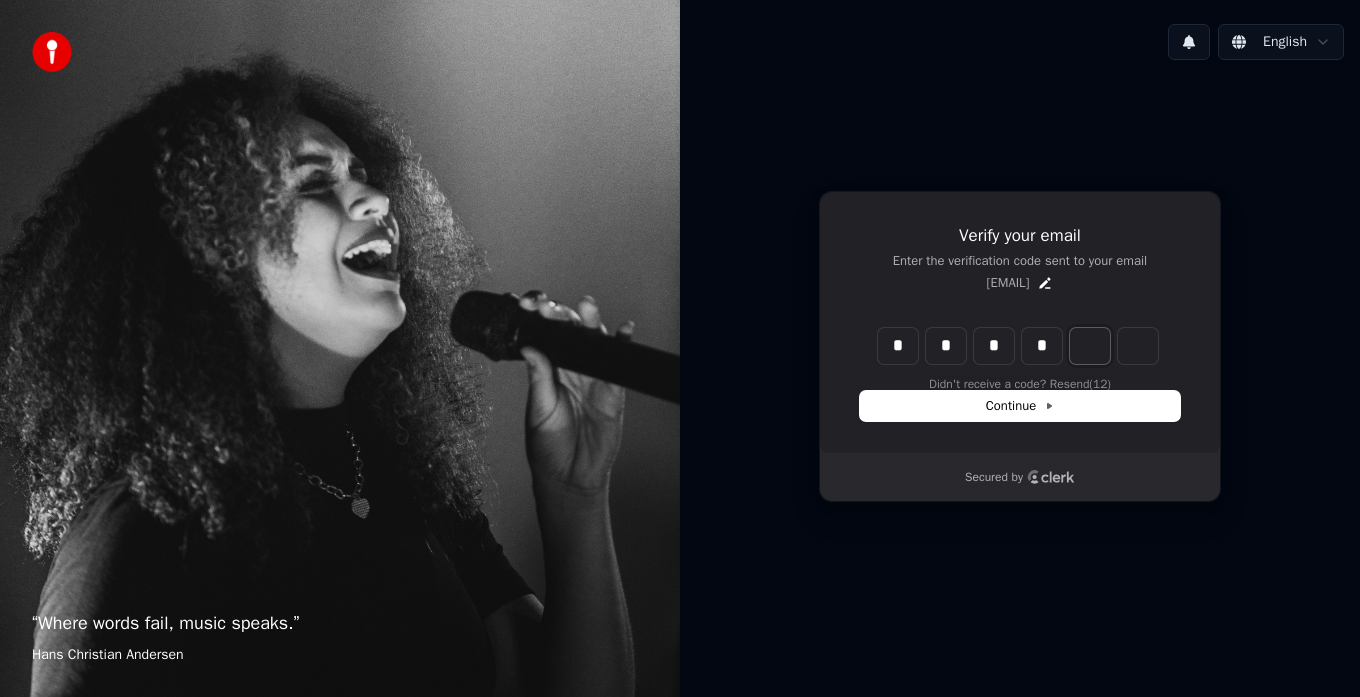 type on "****" 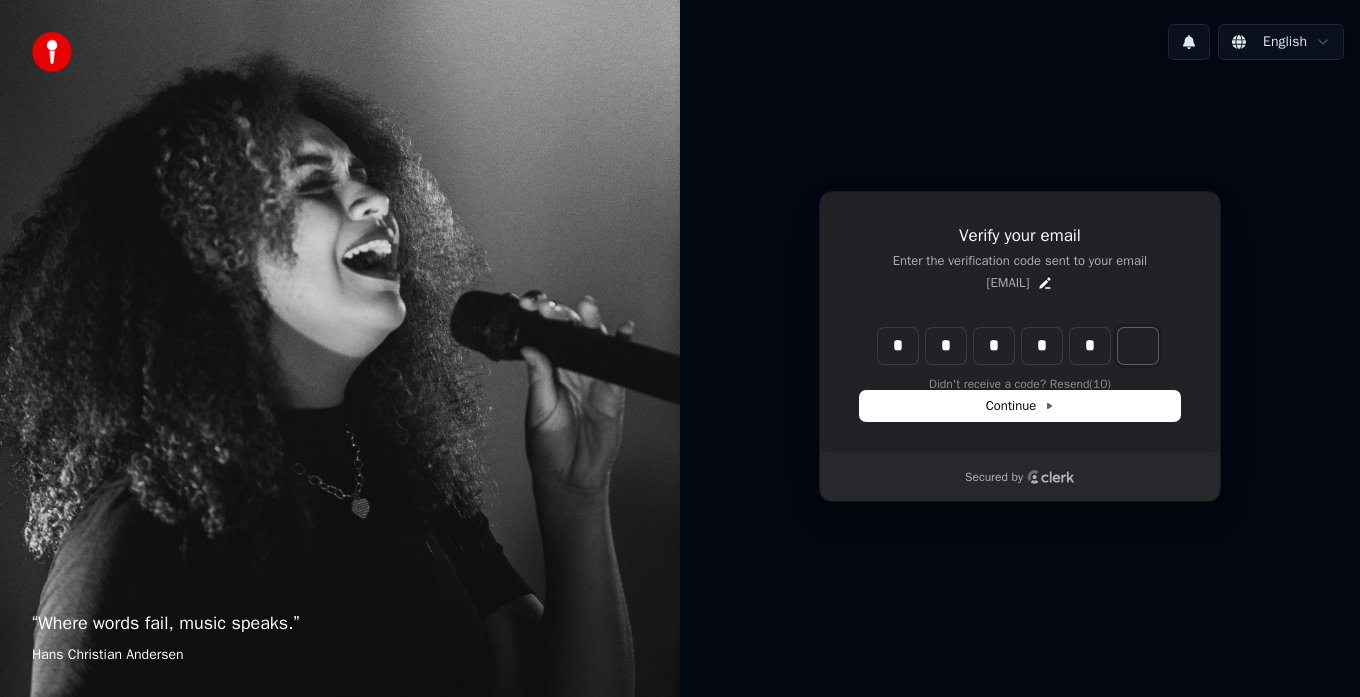 type on "******" 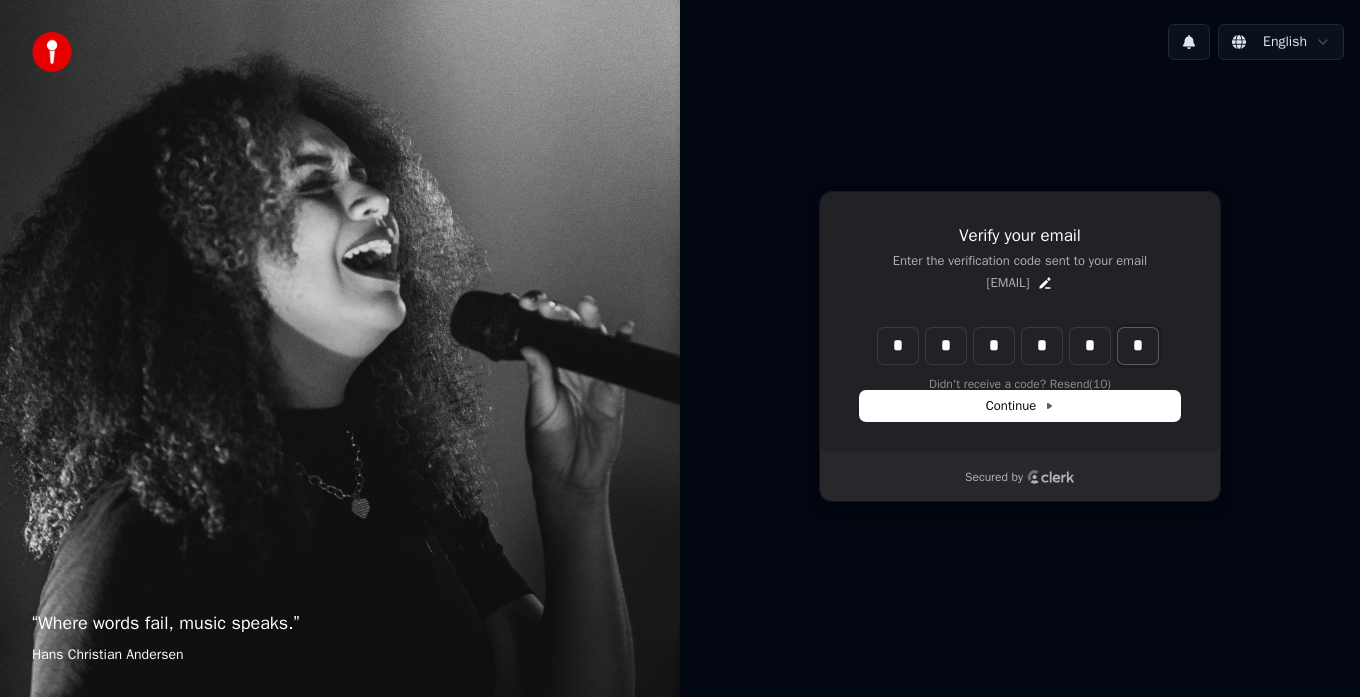 type on "*" 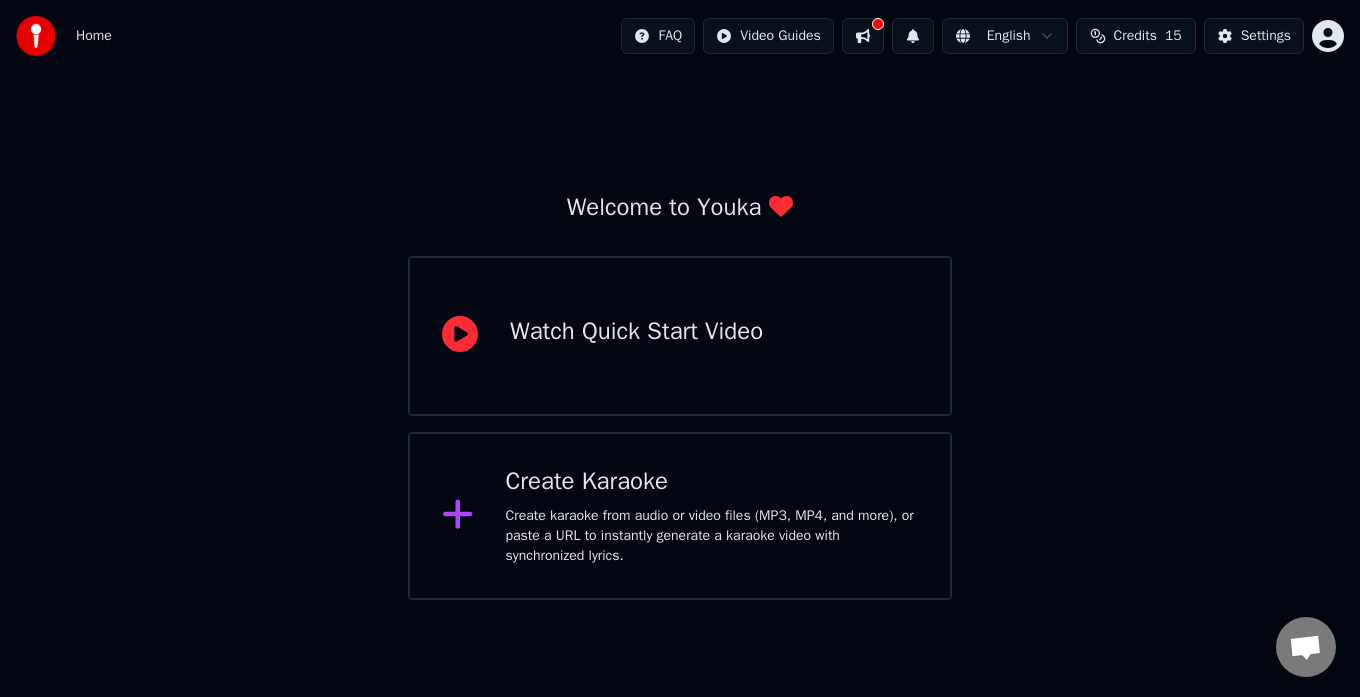 click on "Watch Quick Start Video" at bounding box center (636, 332) 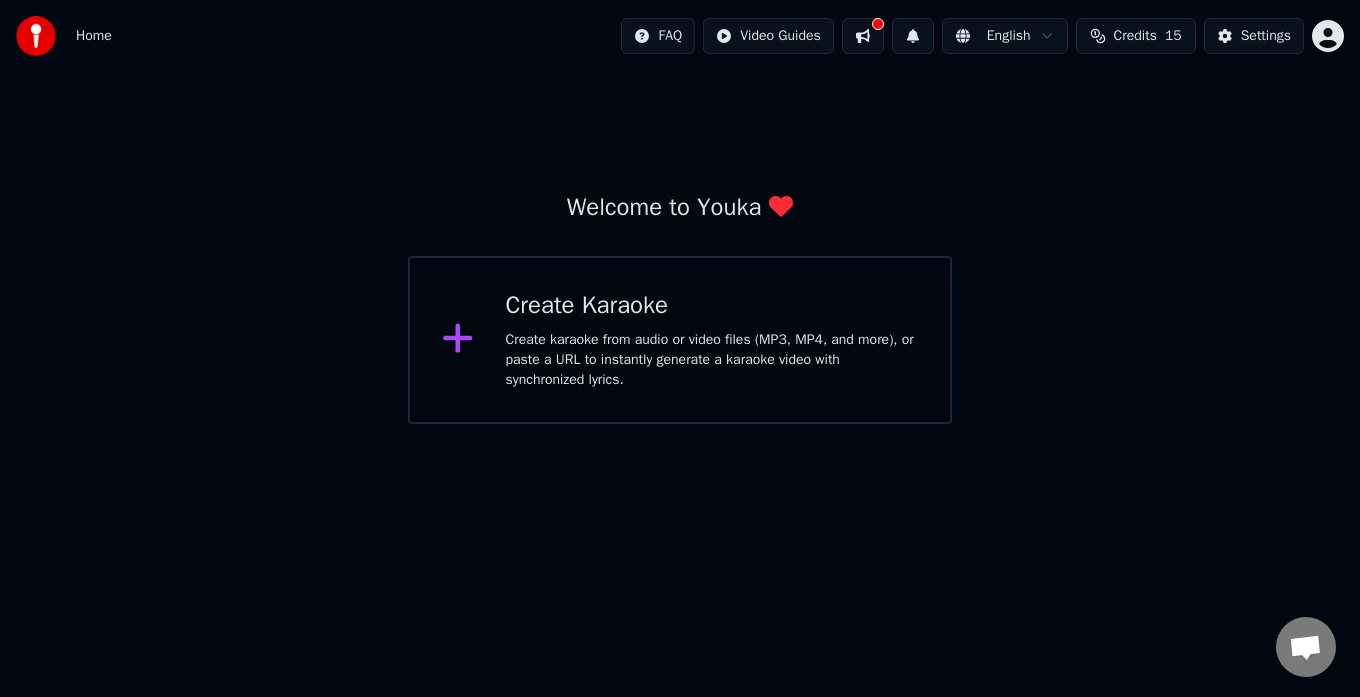 click 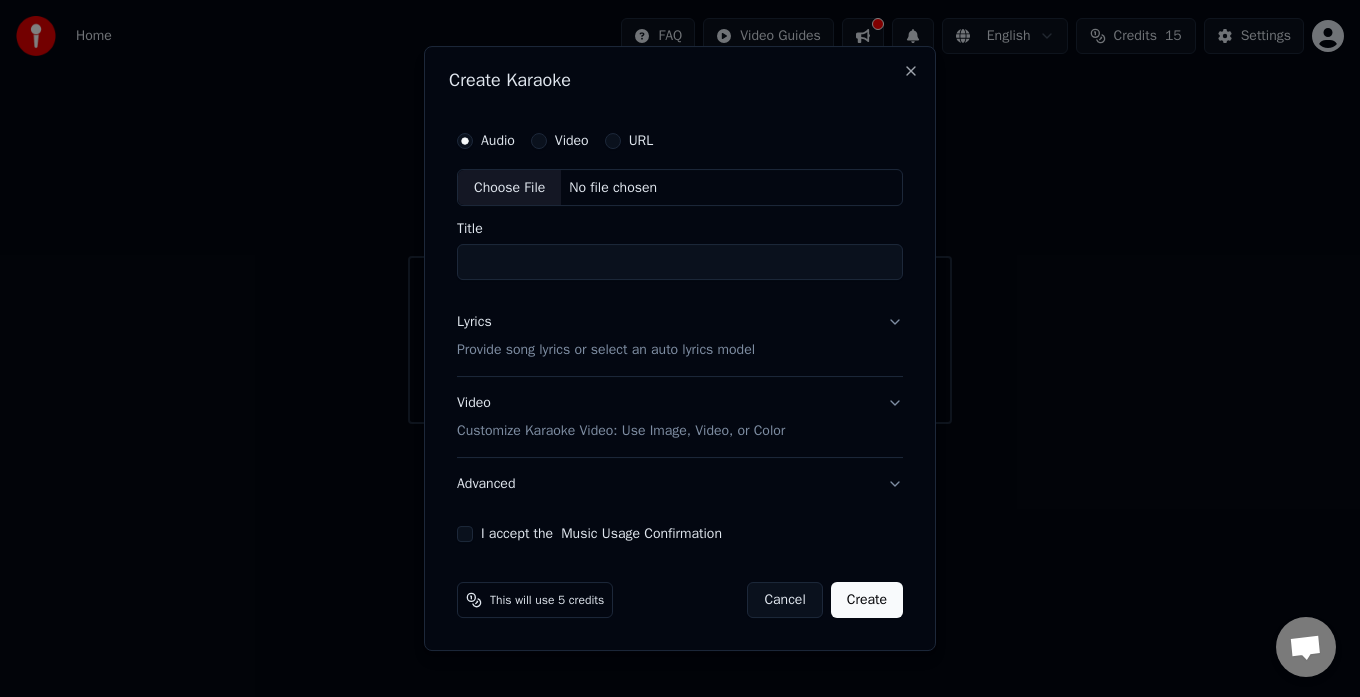 click on "Lyrics Provide song lyrics or select an auto lyrics model" at bounding box center [680, 337] 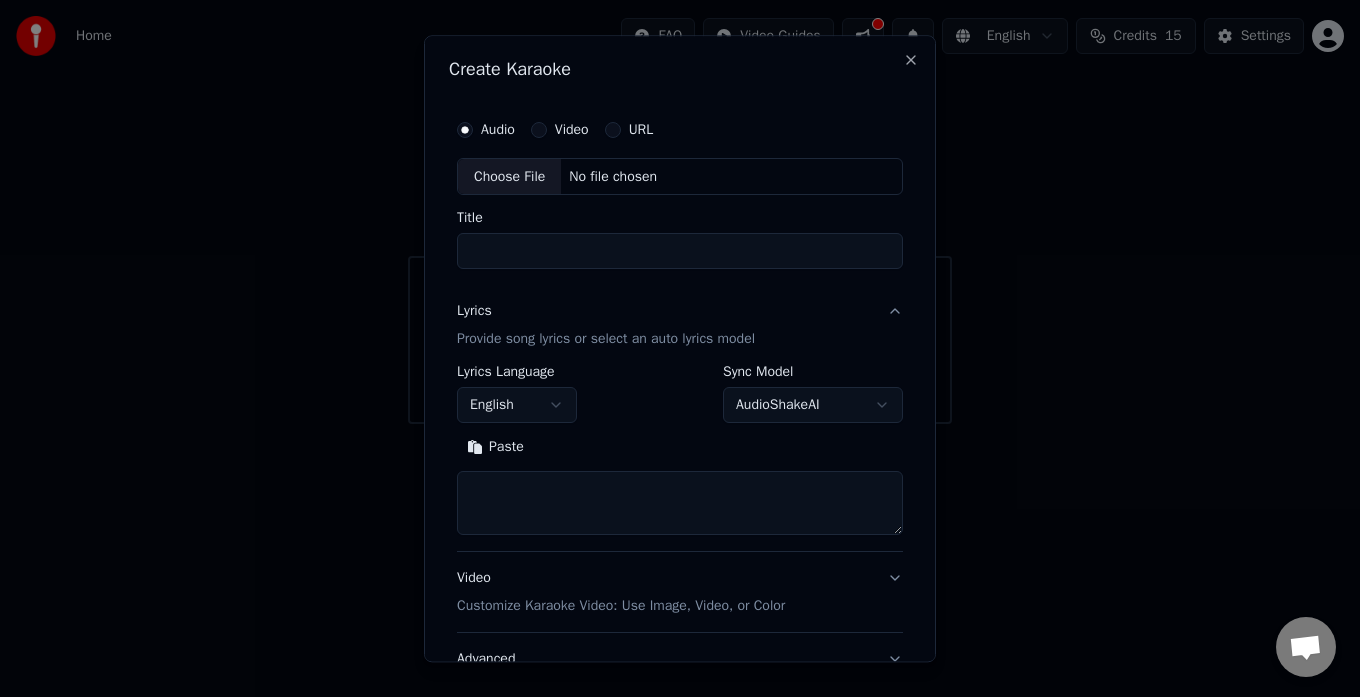 click on "Lyrics Provide song lyrics or select an auto lyrics model" at bounding box center [680, 326] 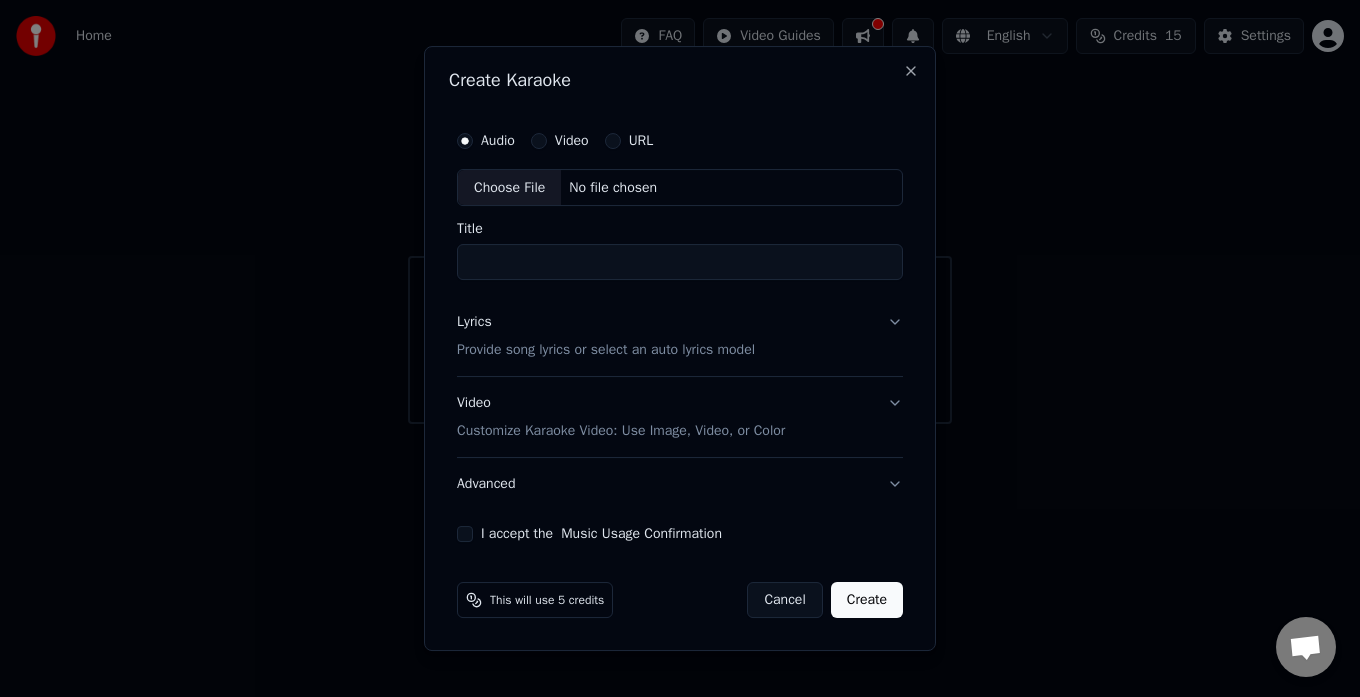 click on "Video Customize Karaoke Video: Use Image, Video, or Color" at bounding box center [680, 418] 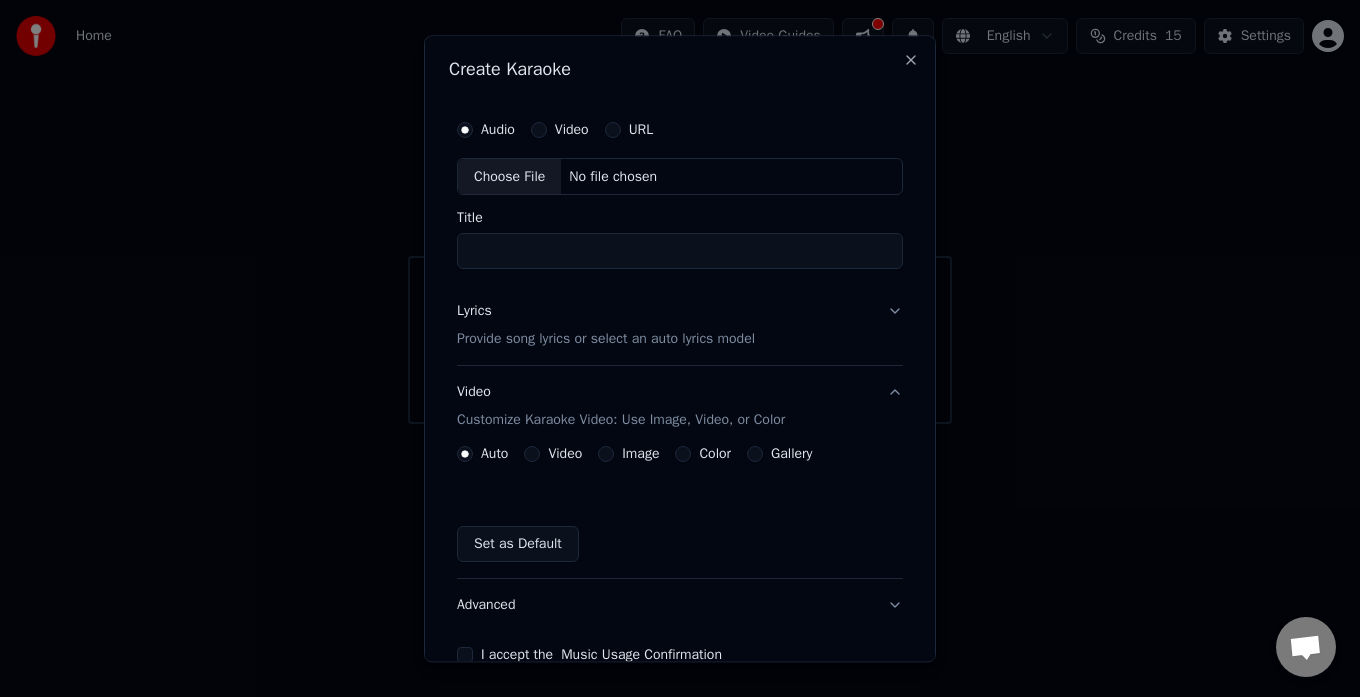 click on "Video Customize Karaoke Video: Use Image, Video, or Color" at bounding box center (680, 407) 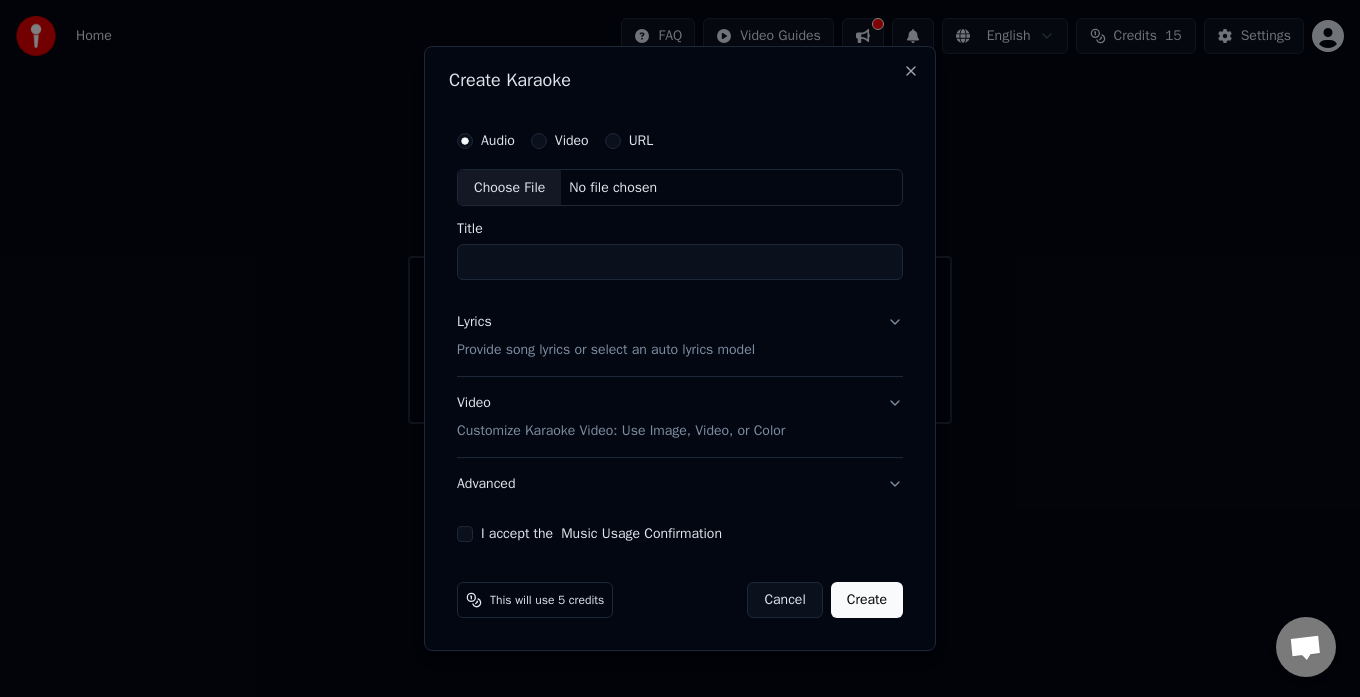 click on "Cancel" at bounding box center (784, 600) 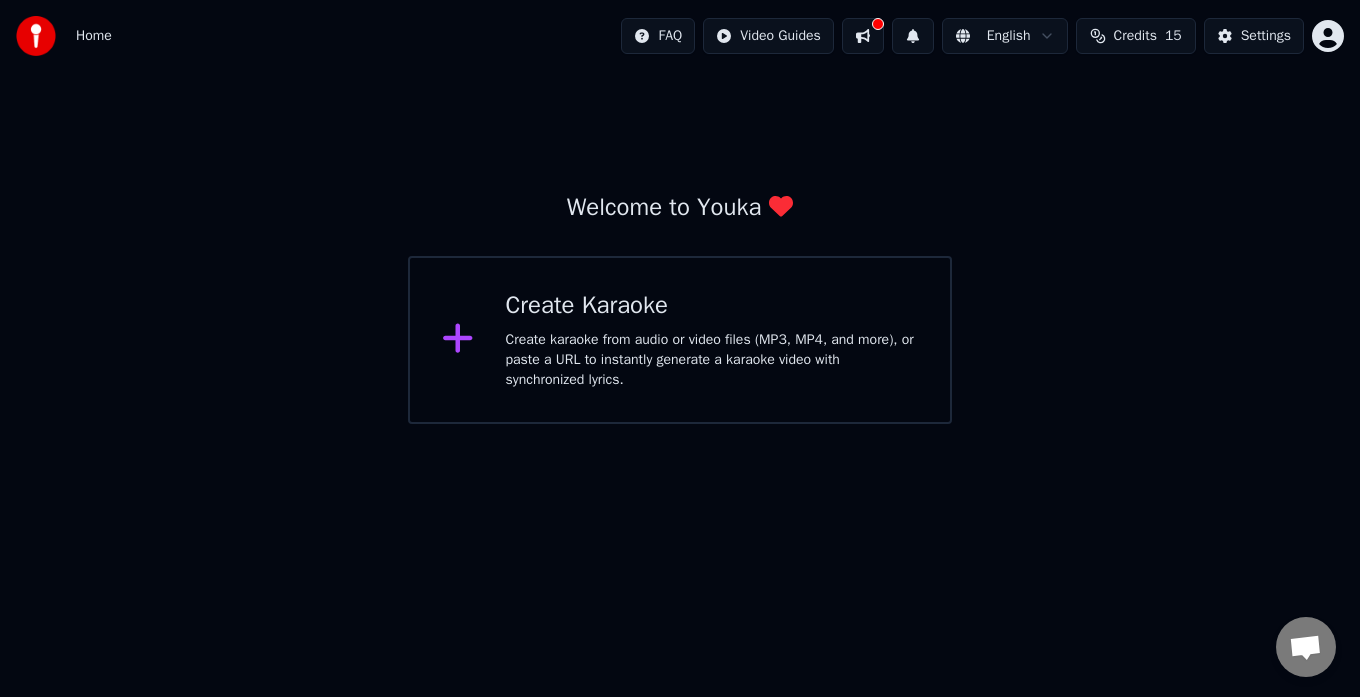 click at bounding box center (863, 36) 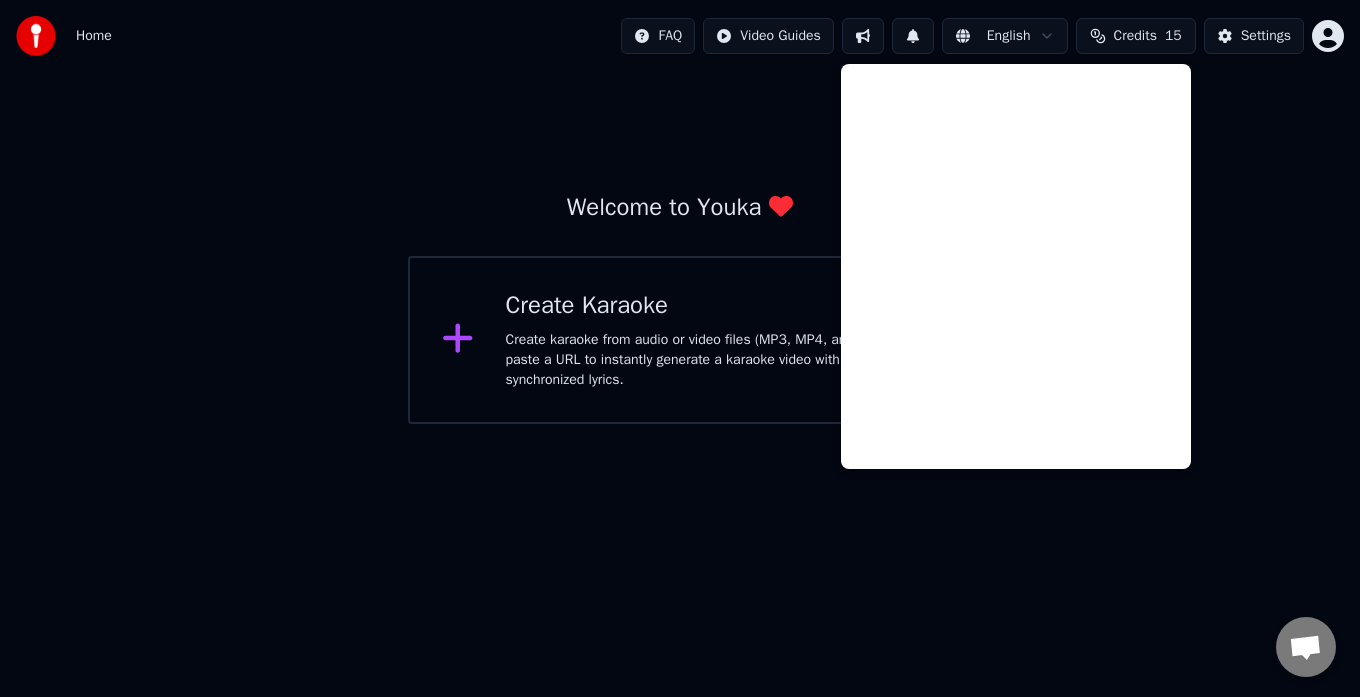click on "Welcome to Youka Create Karaoke Create karaoke from audio or video files (MP3, MP4, and more), or paste a URL to instantly generate a karaoke video with synchronized lyrics." at bounding box center (680, 248) 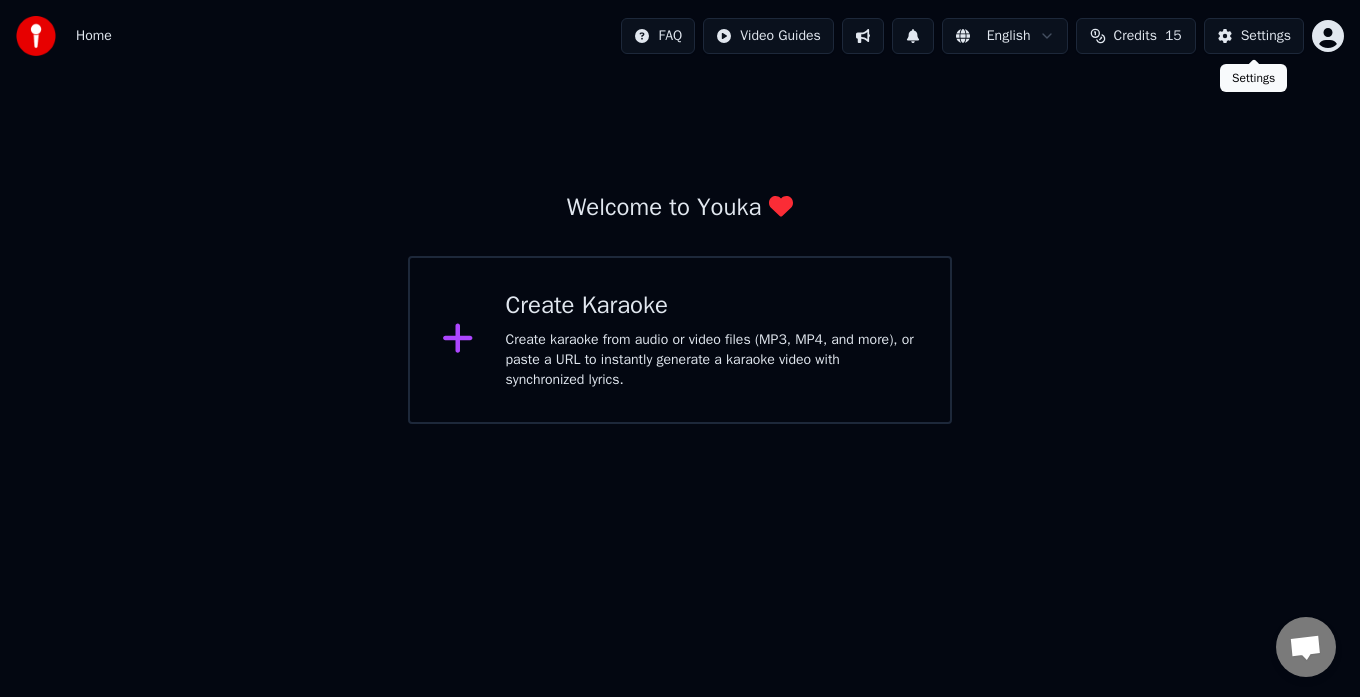 click on "Settings" at bounding box center [1266, 36] 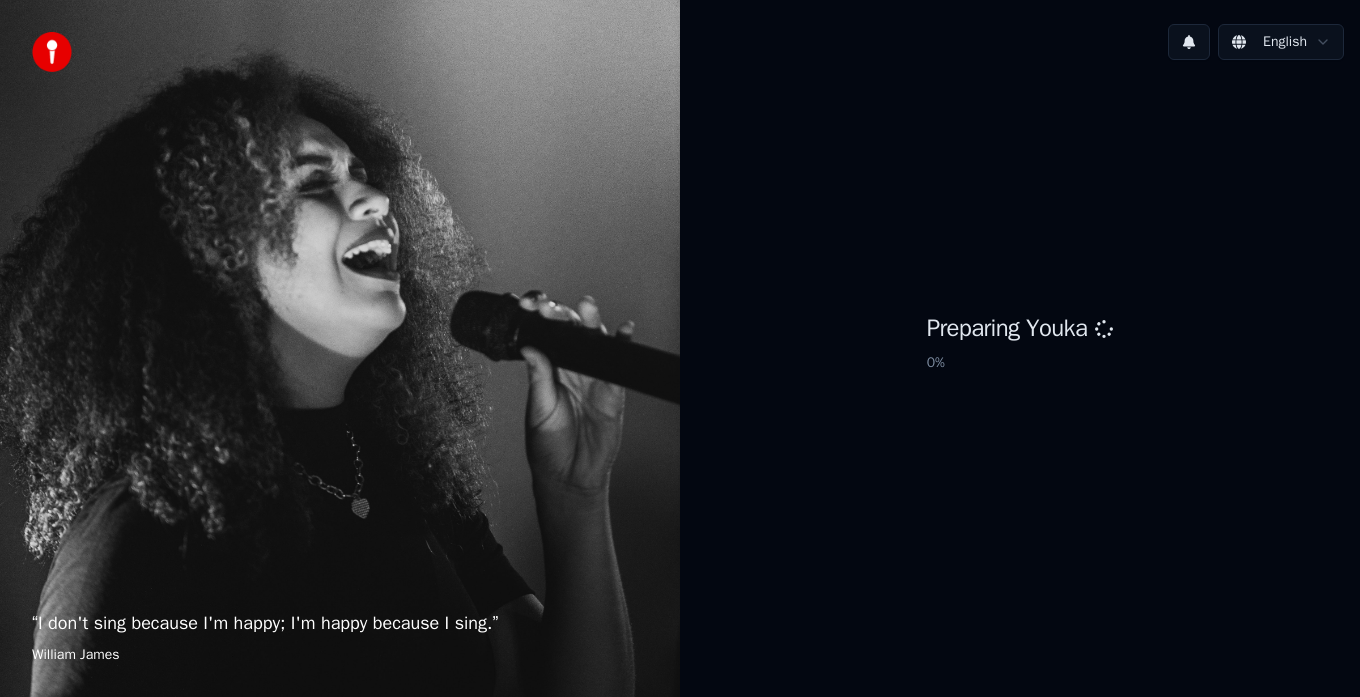 scroll, scrollTop: 0, scrollLeft: 0, axis: both 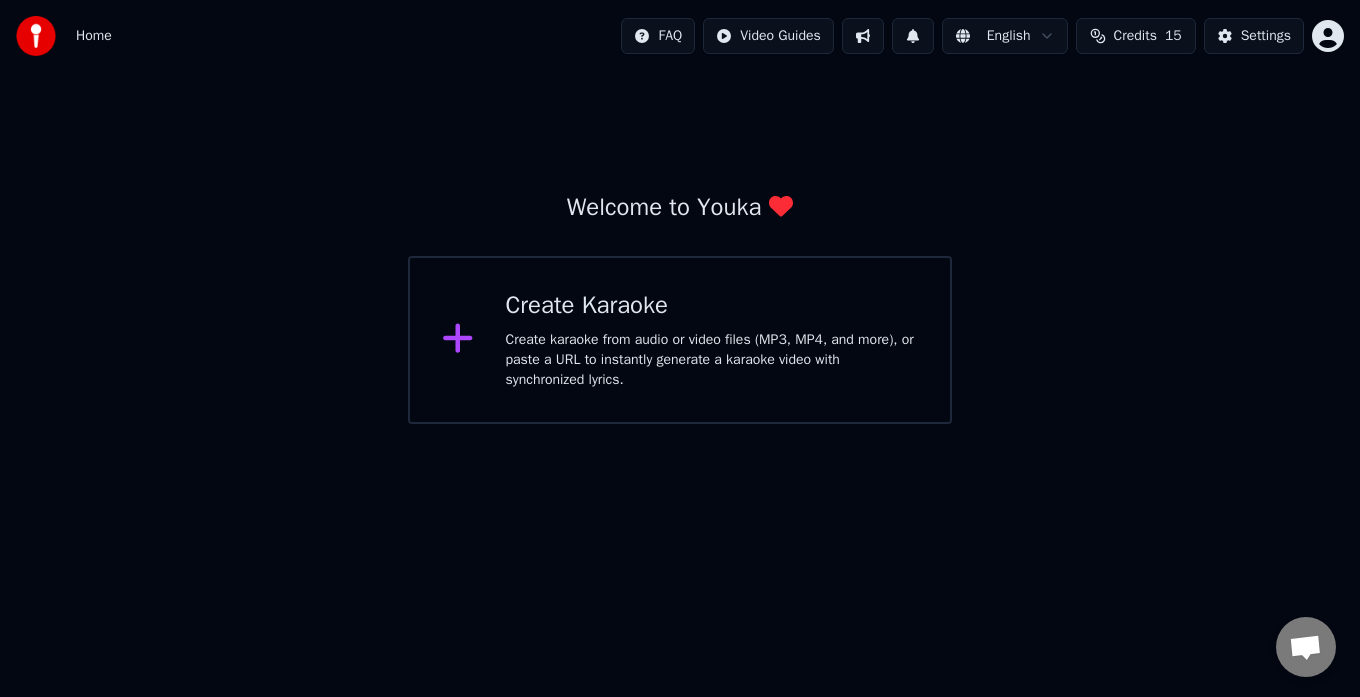 click at bounding box center [36, 36] 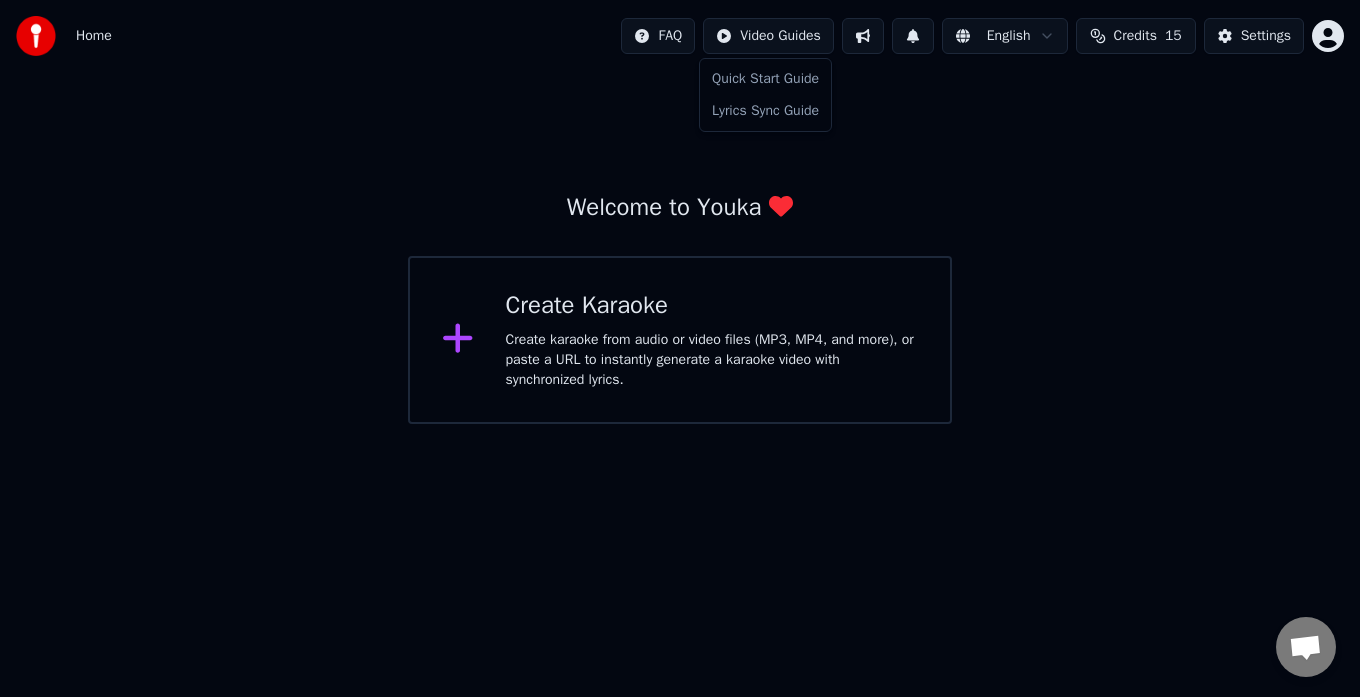 click on "Home FAQ Video Guides English Credits 15 Settings Welcome to Youka Create Karaoke Create karaoke from audio or video files (MP3, MP4, and more), or paste a URL to instantly generate a karaoke video with synchronized lyrics. Quick Start Guide Lyrics Sync Guide" at bounding box center (680, 212) 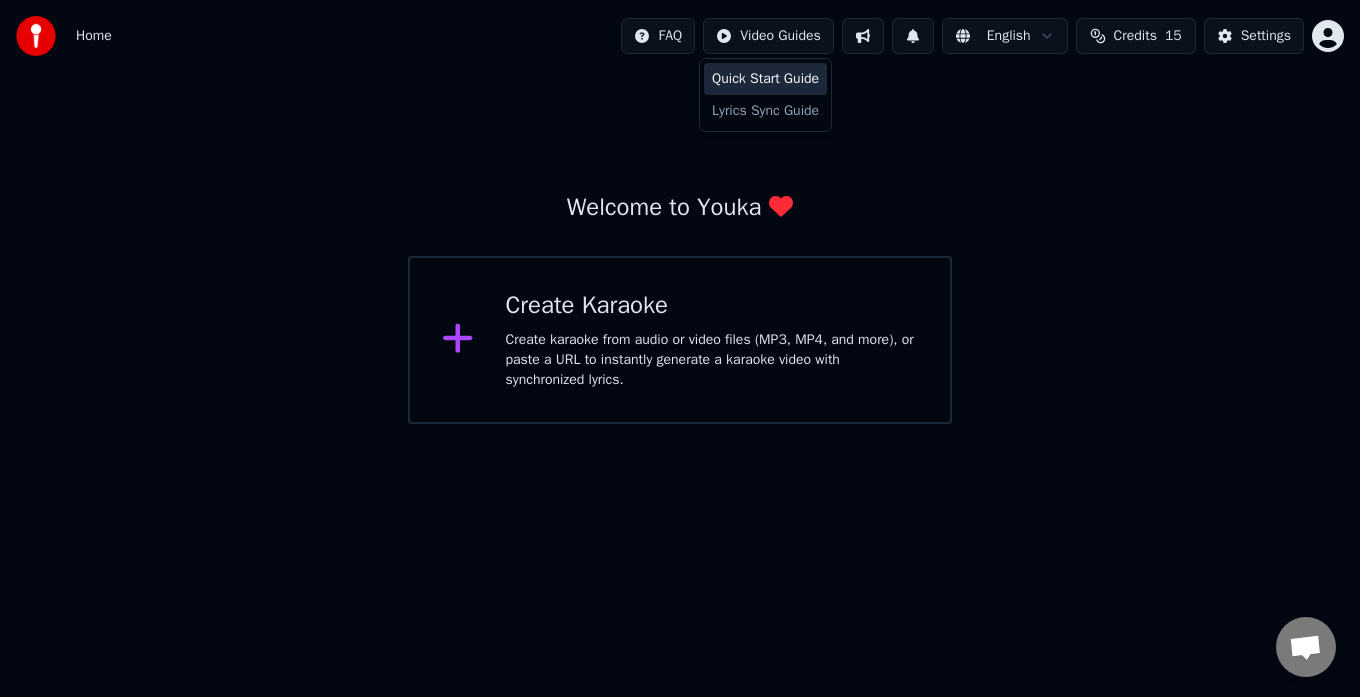 click on "Quick Start Guide" at bounding box center [765, 79] 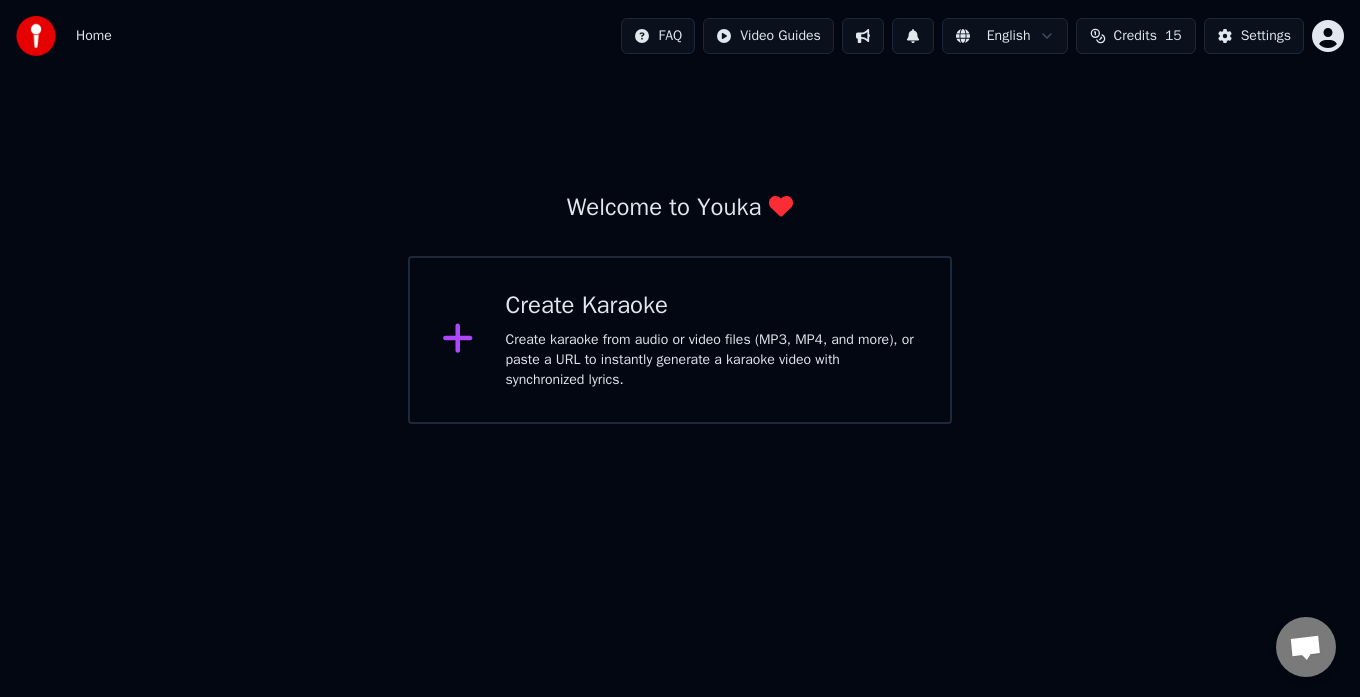 click 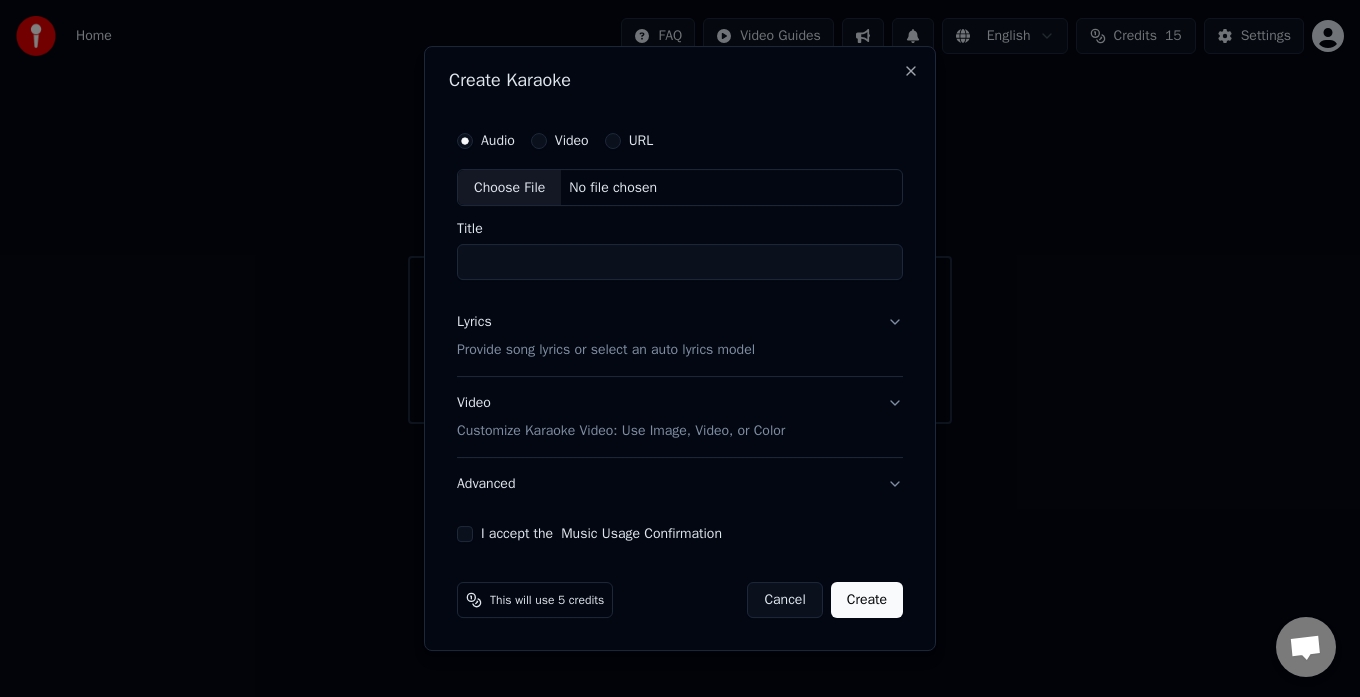 click on "URL" at bounding box center [613, 141] 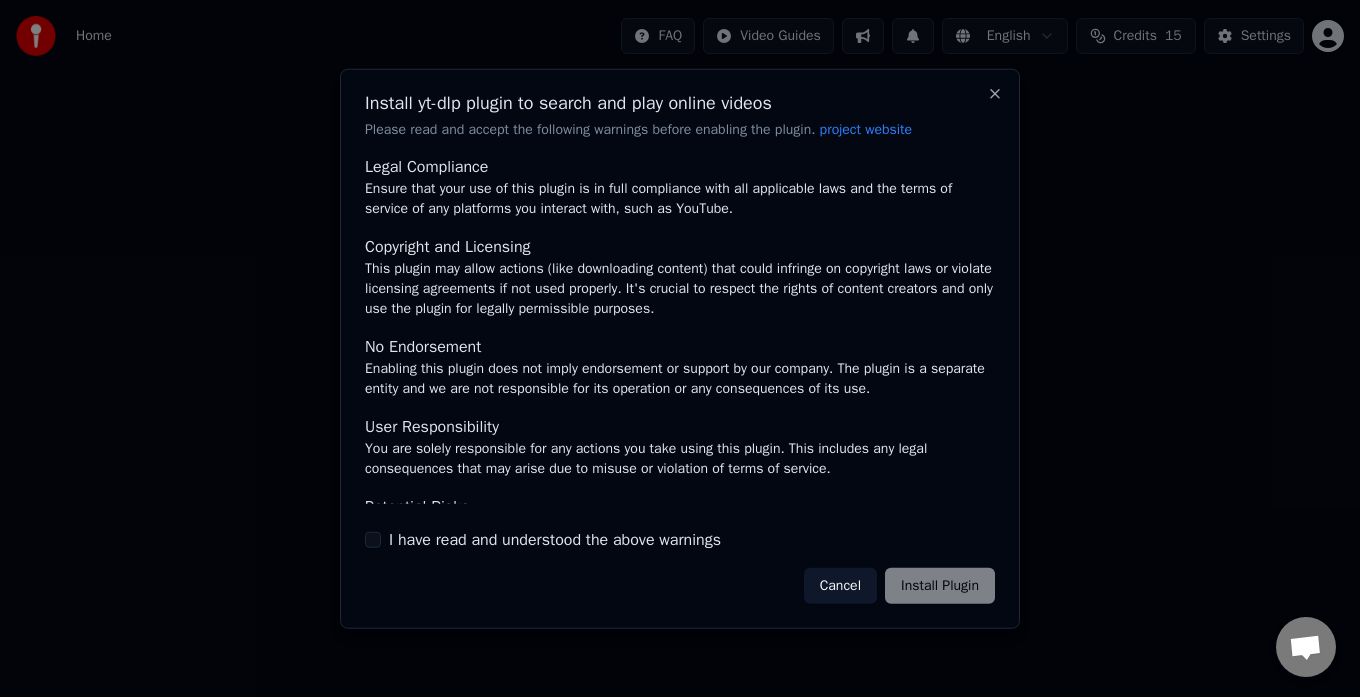 click on "I have read and understood the above warnings" at bounding box center (373, 540) 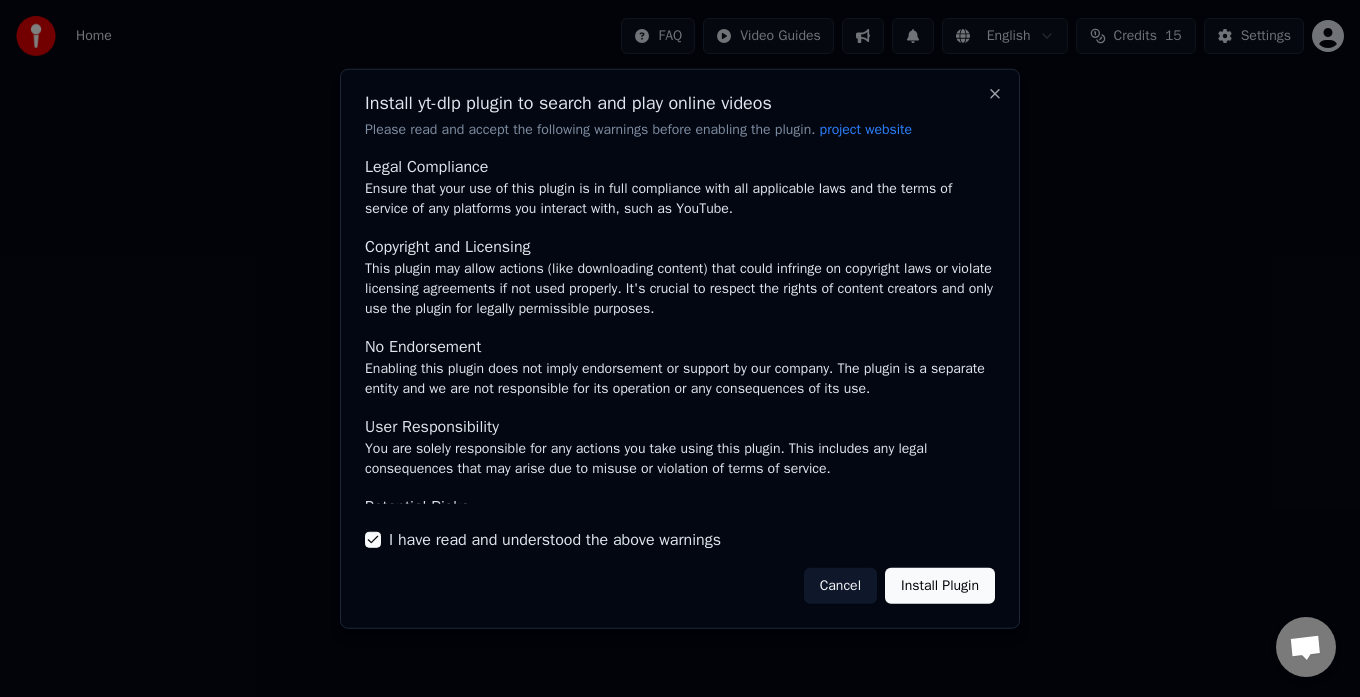 click on "Install Plugin" at bounding box center (940, 586) 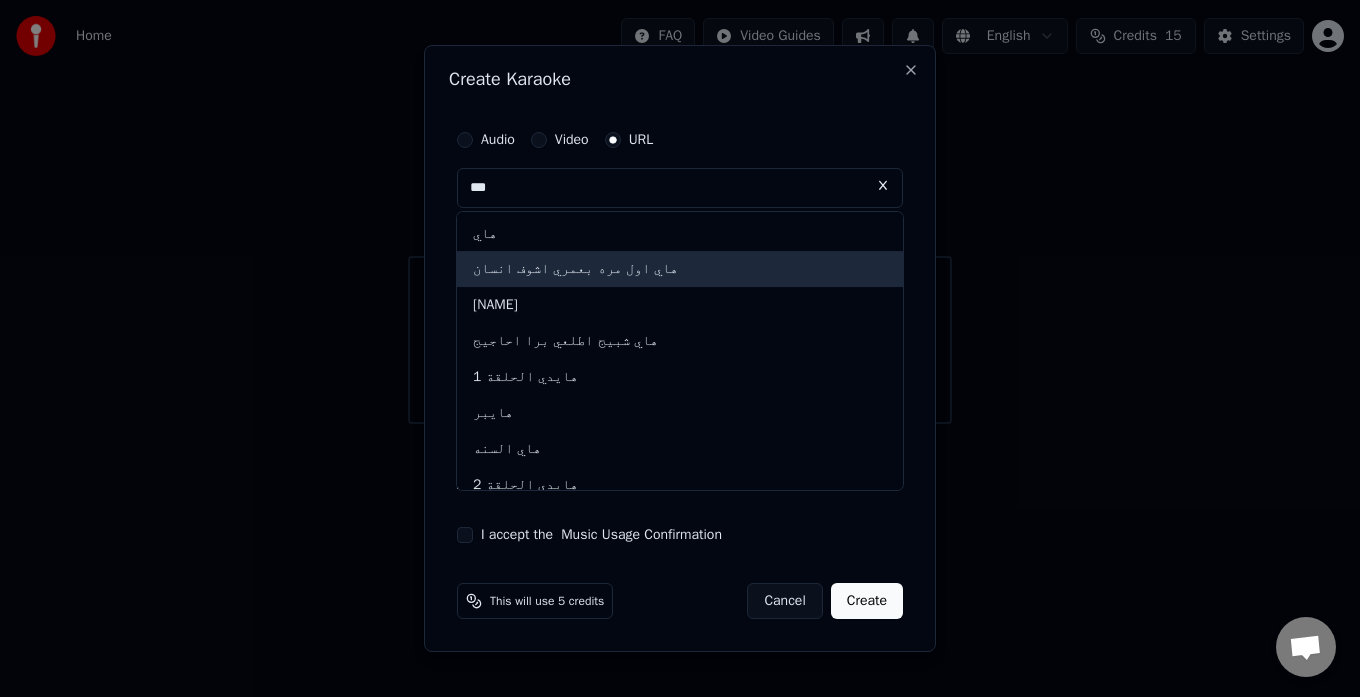 click on "هاي اول مره بعمري اشوف انسان" at bounding box center (680, 270) 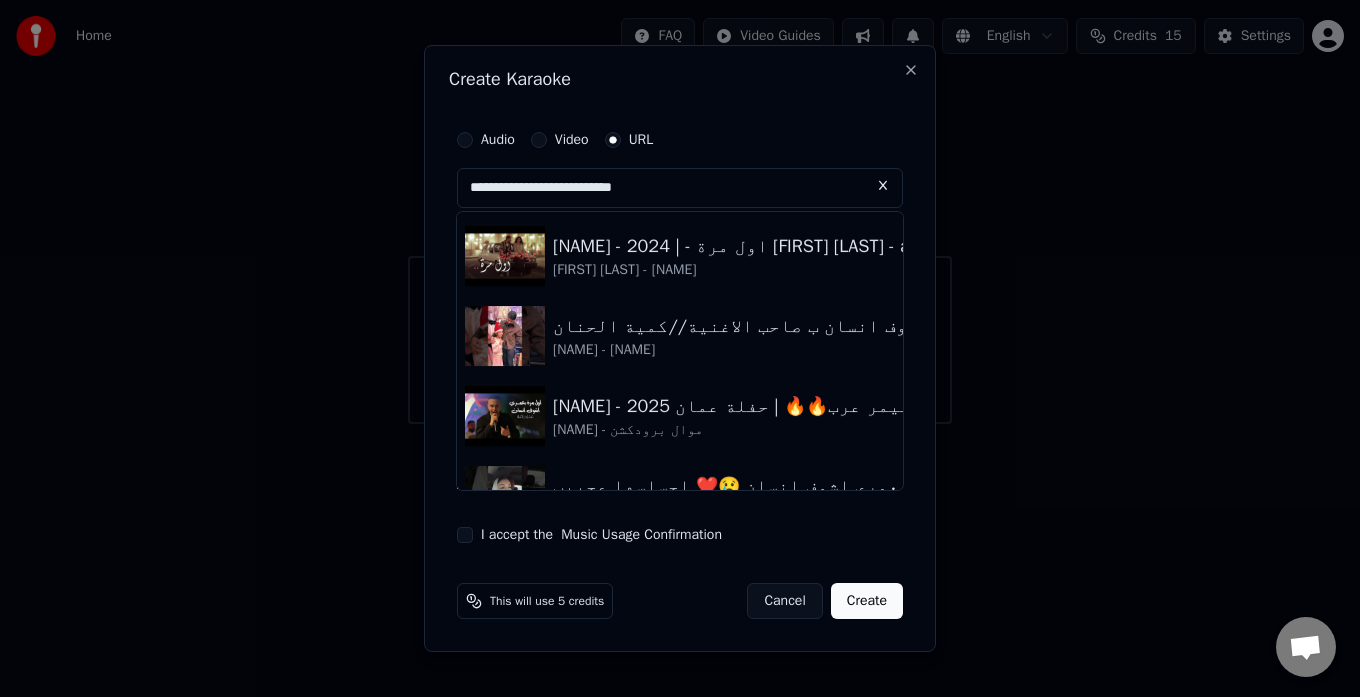 click on "[FIRST] [LAST] - [NAME]" at bounding box center [762, 270] 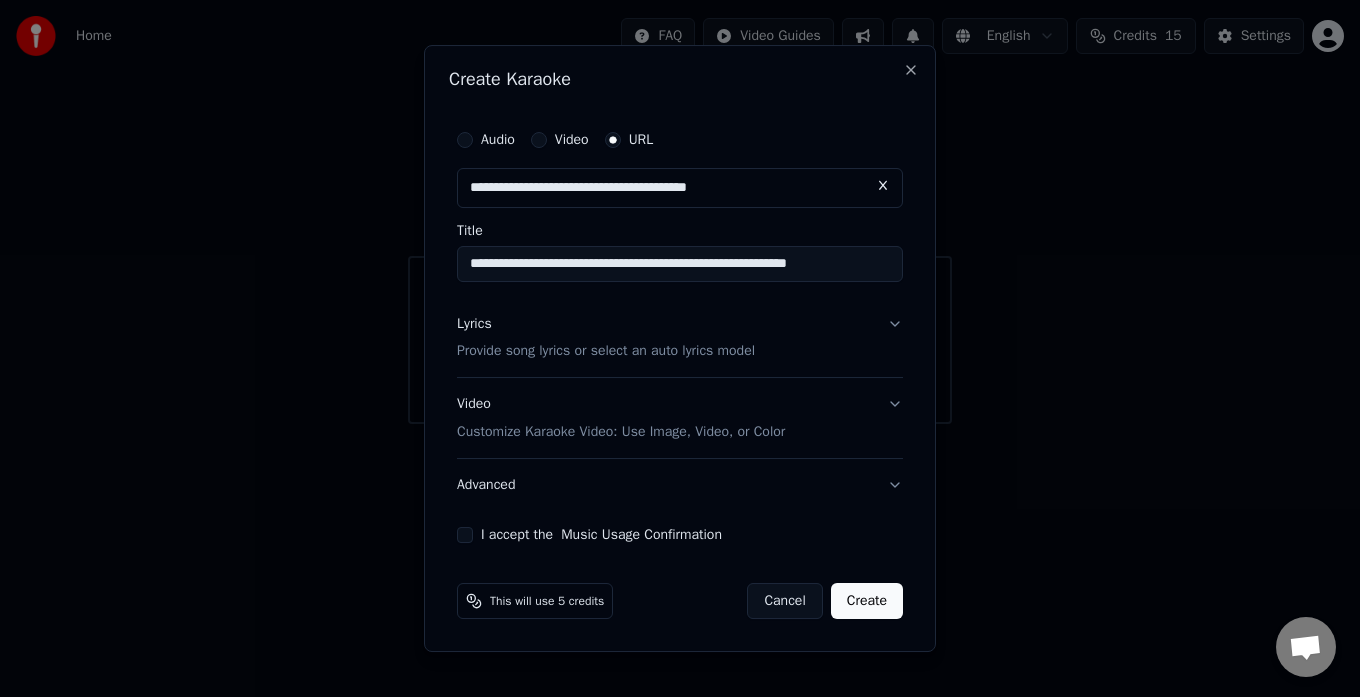 click on "Video Customize Karaoke Video: Use Image, Video, or Color" at bounding box center (680, 419) 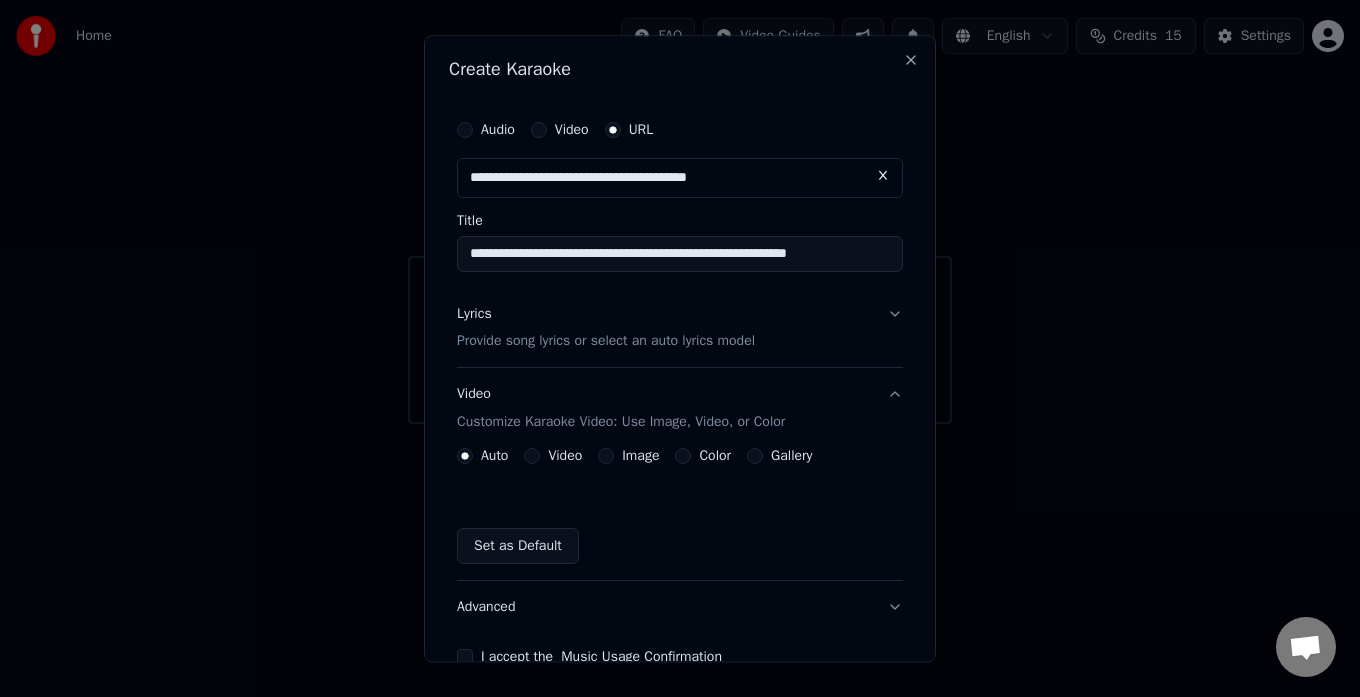 click on "Video Customize Karaoke Video: Use Image, Video, or Color" at bounding box center [680, 409] 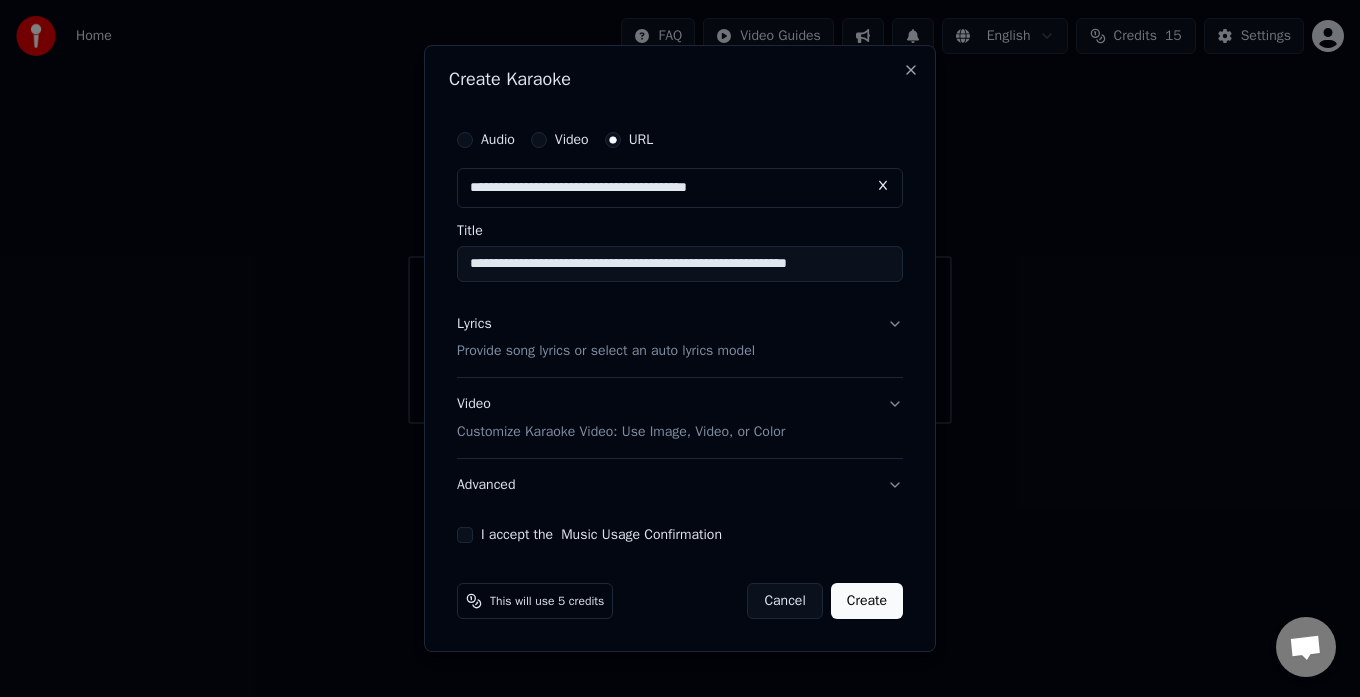 click on "I accept the   Music Usage Confirmation" at bounding box center [465, 535] 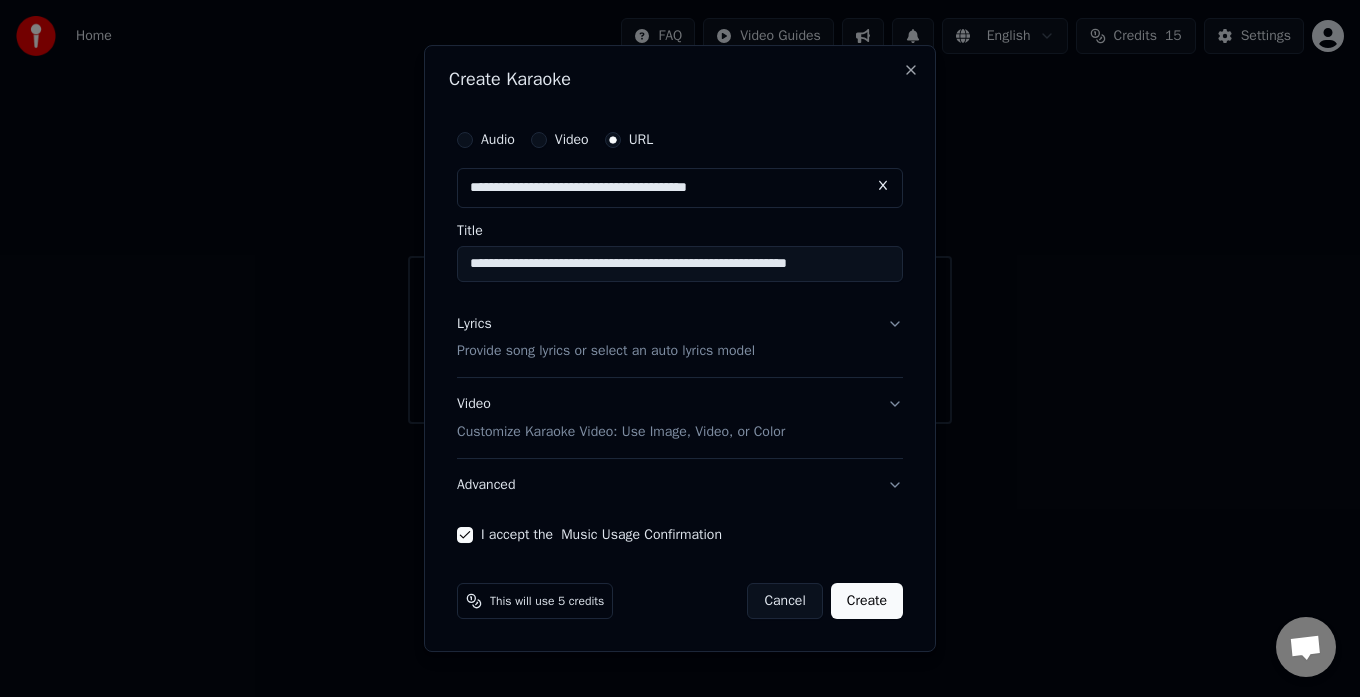 click on "Create" at bounding box center [867, 601] 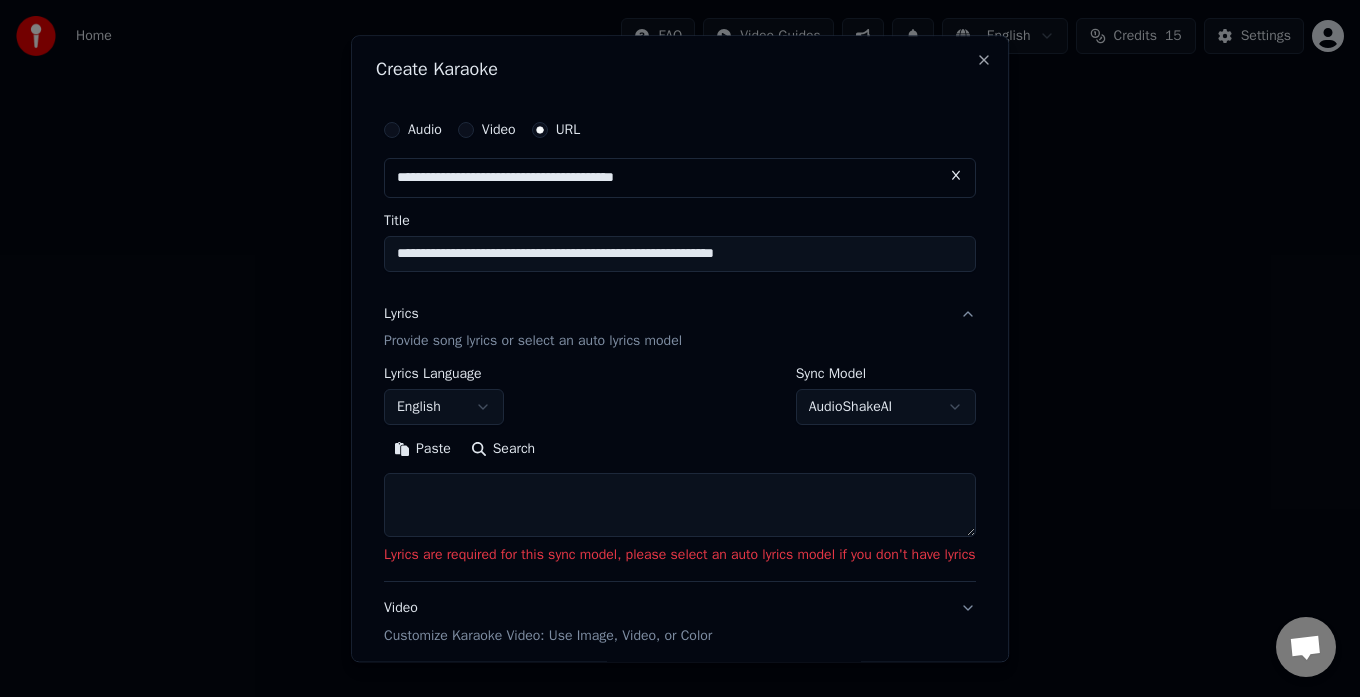 click on "English" at bounding box center (444, 408) 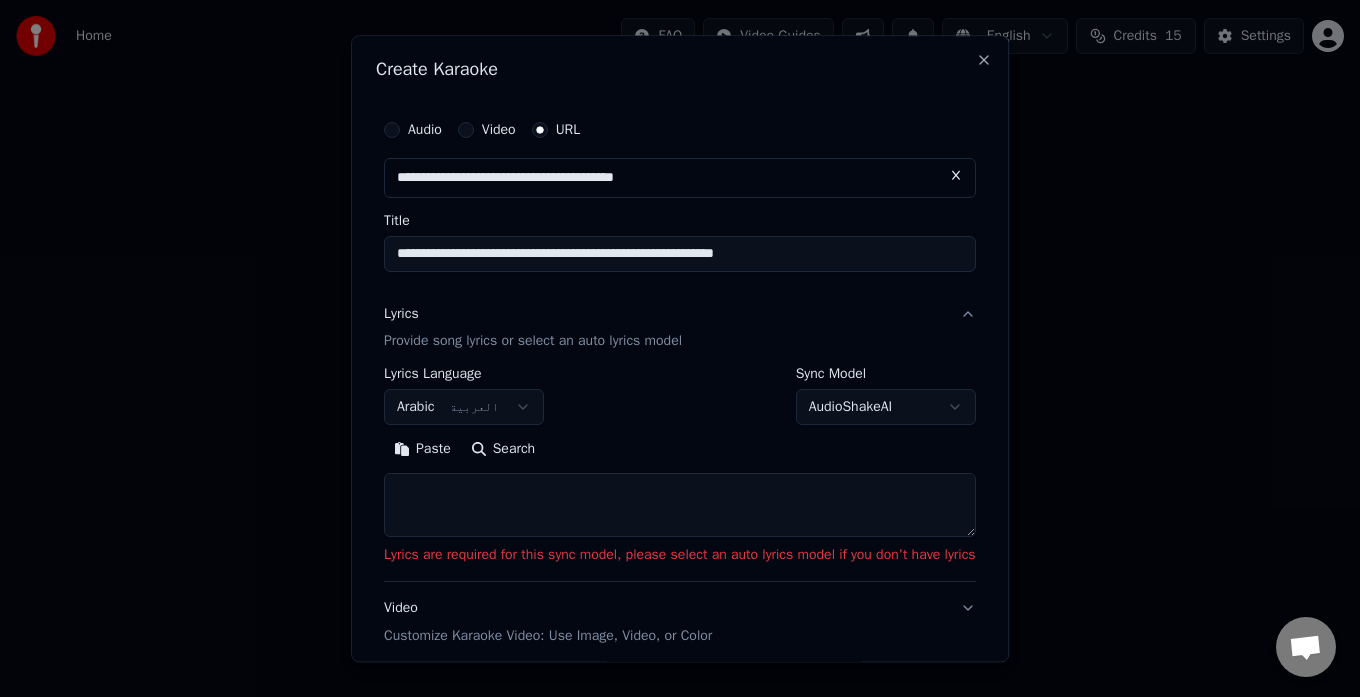 click on "**********" at bounding box center (680, 212) 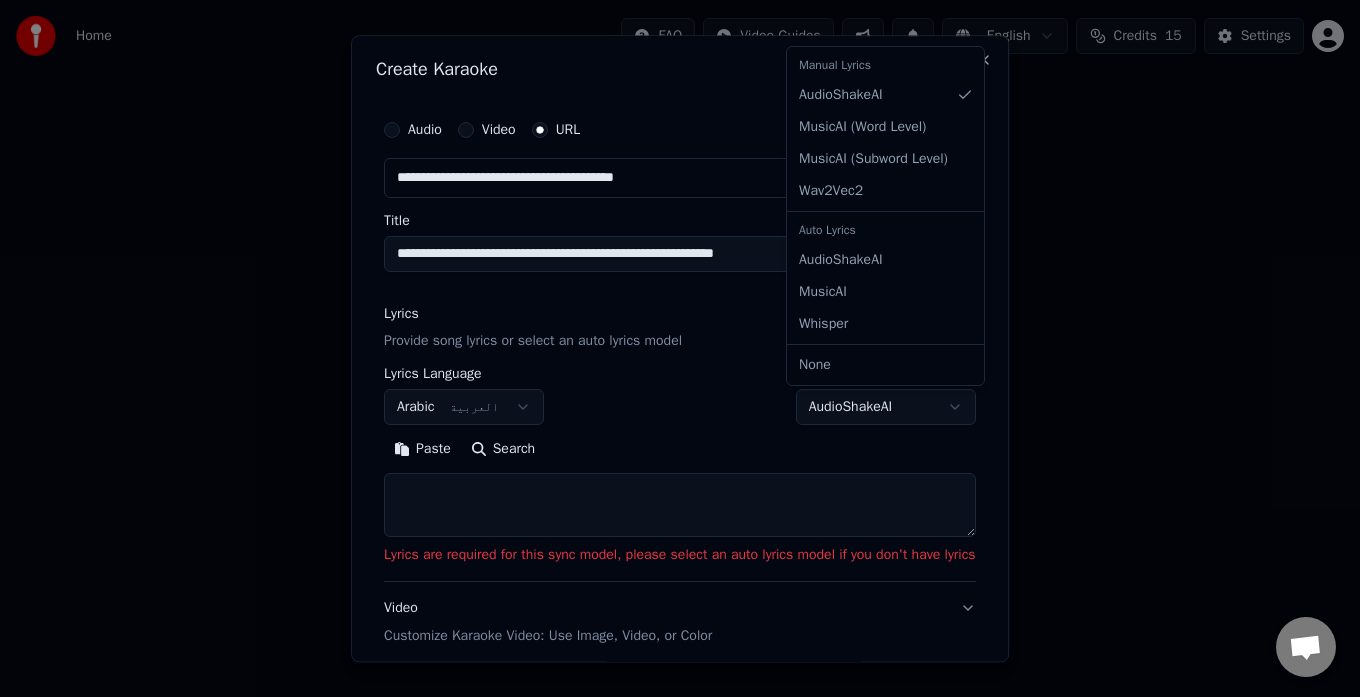 click on "**********" at bounding box center (680, 212) 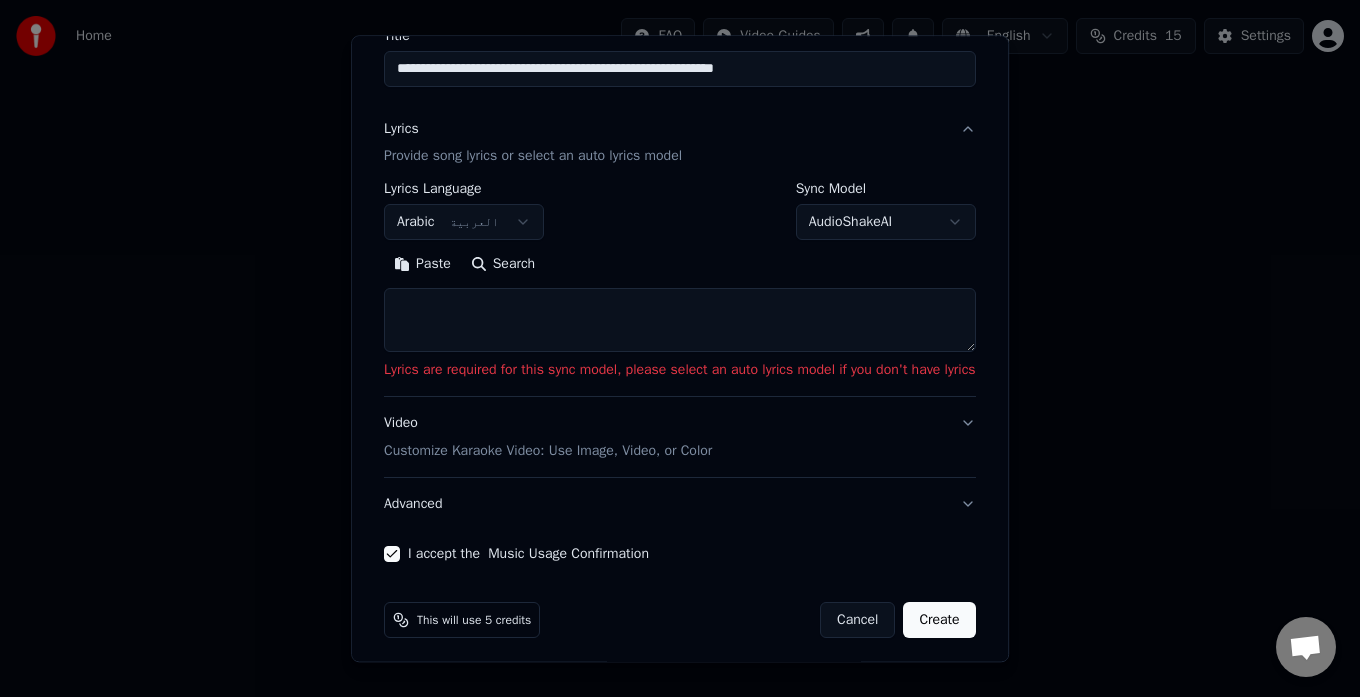 scroll, scrollTop: 194, scrollLeft: 0, axis: vertical 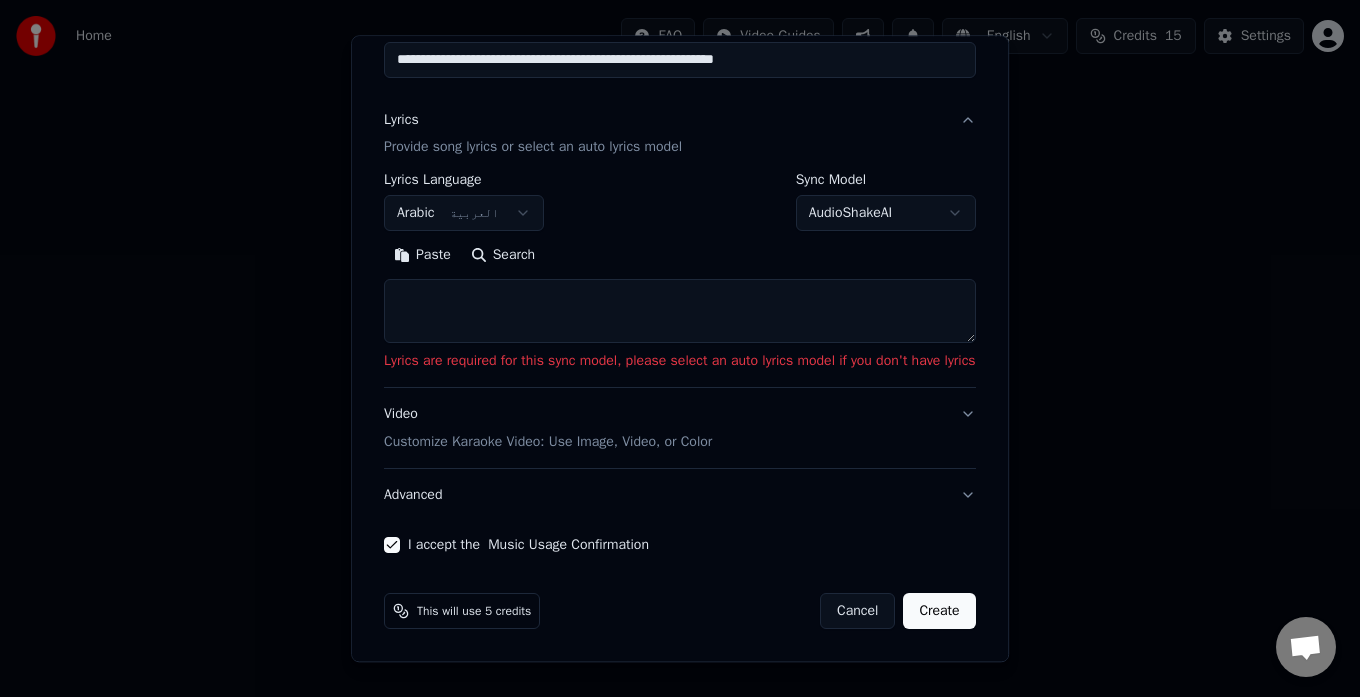 click on "Create" at bounding box center (940, 612) 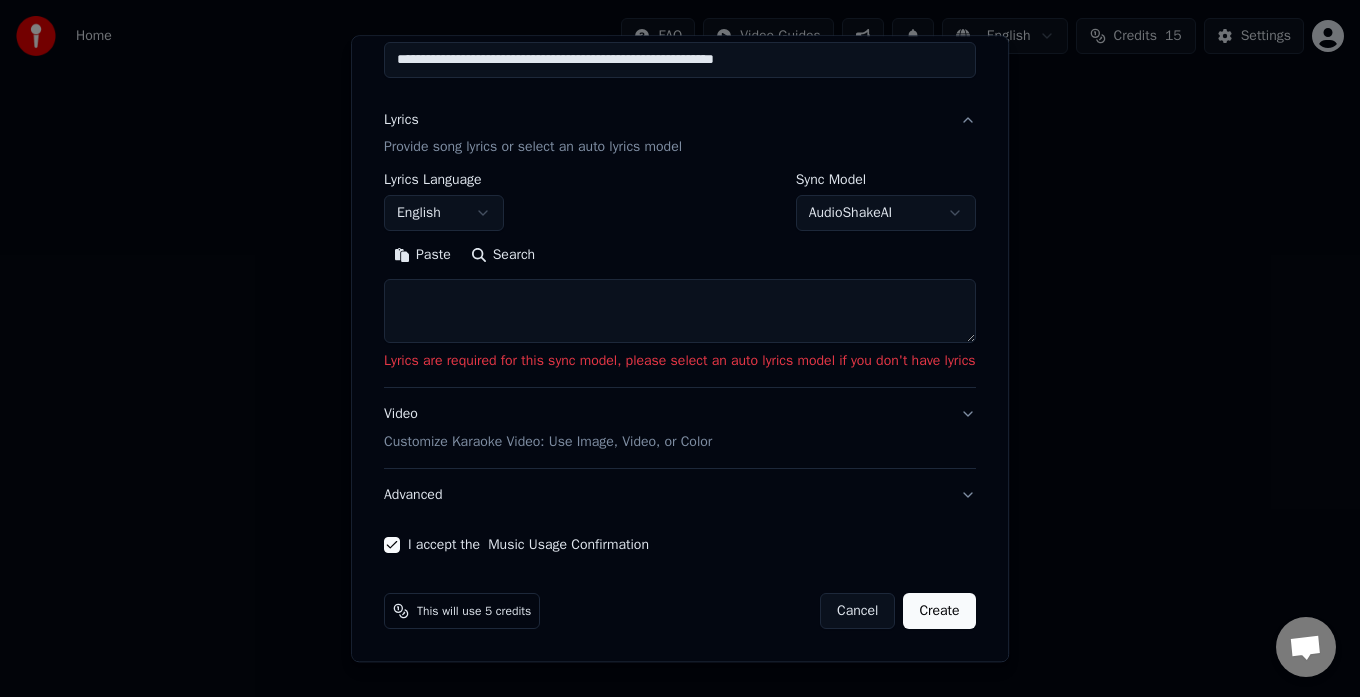 click on "English" at bounding box center (444, 214) 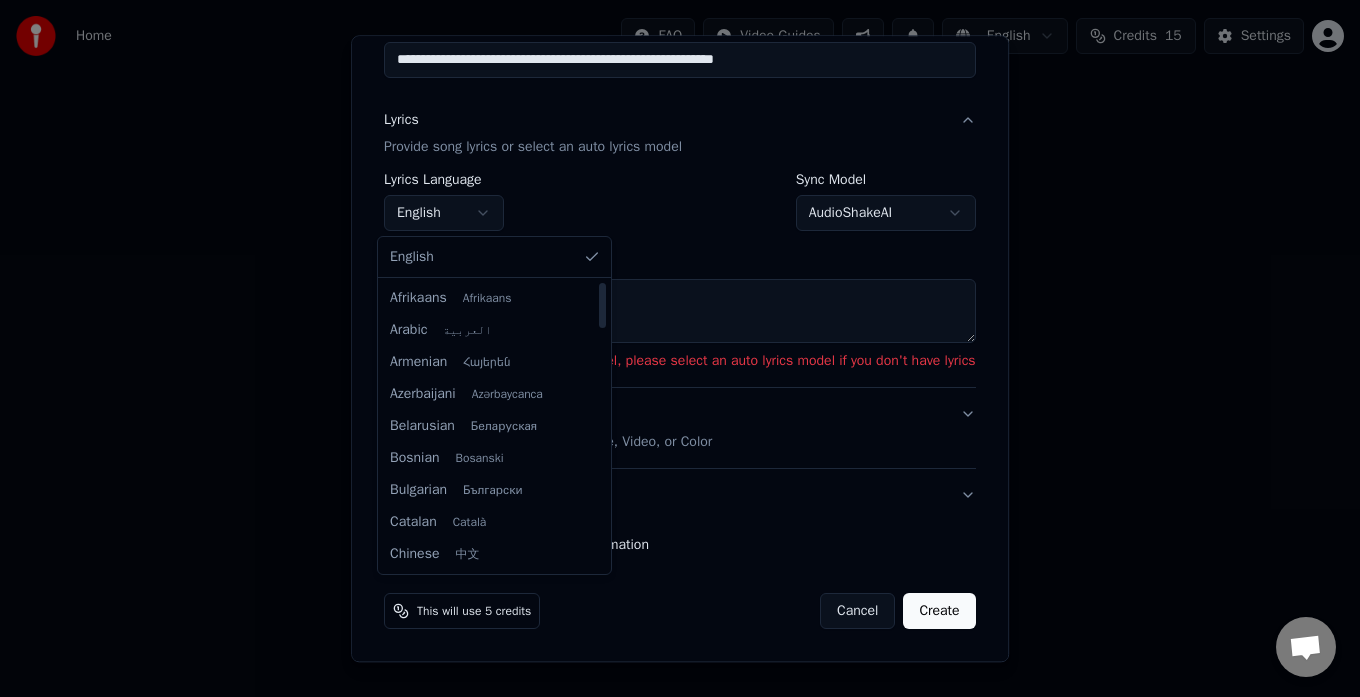select on "**" 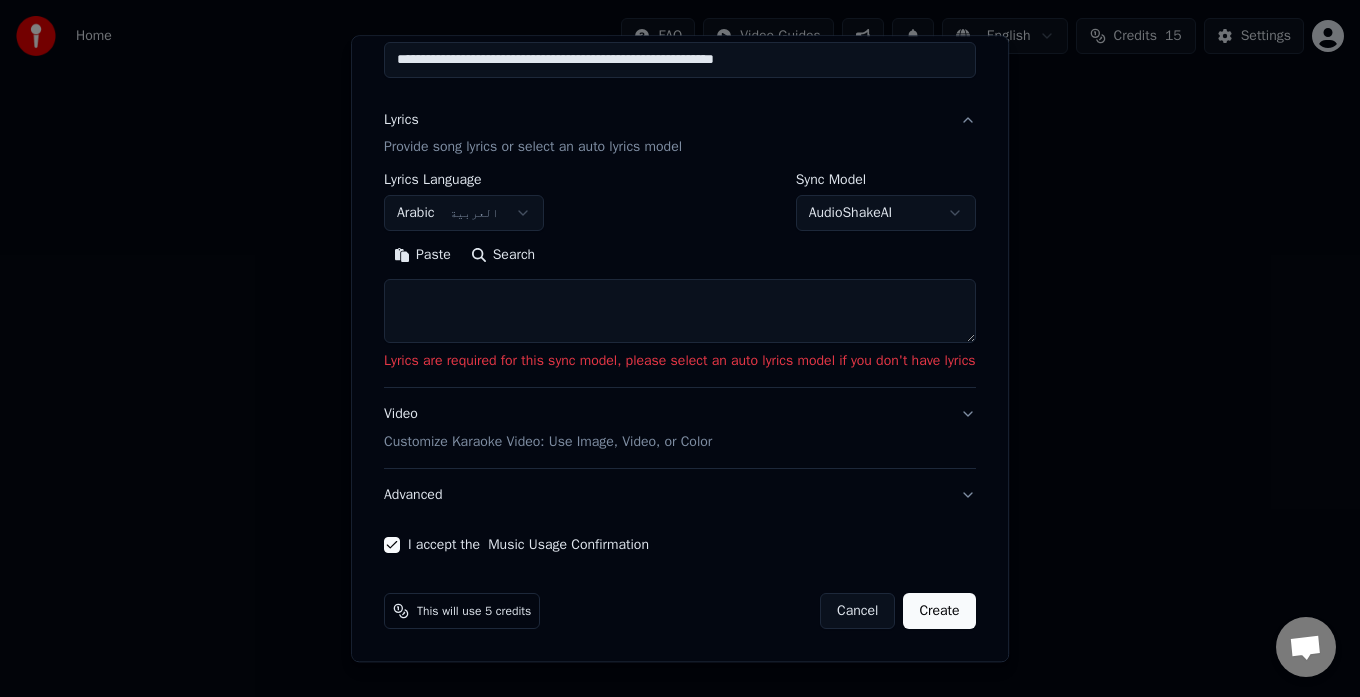 click on "**********" at bounding box center (680, 212) 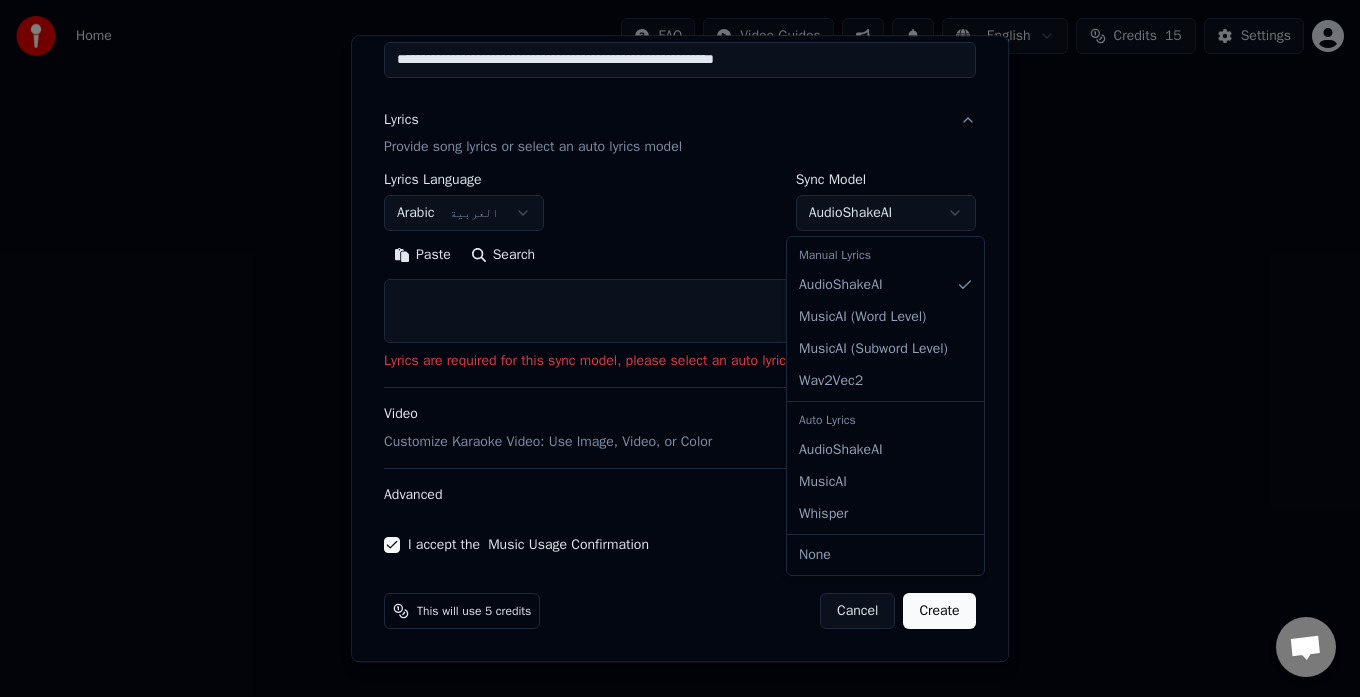 select on "**********" 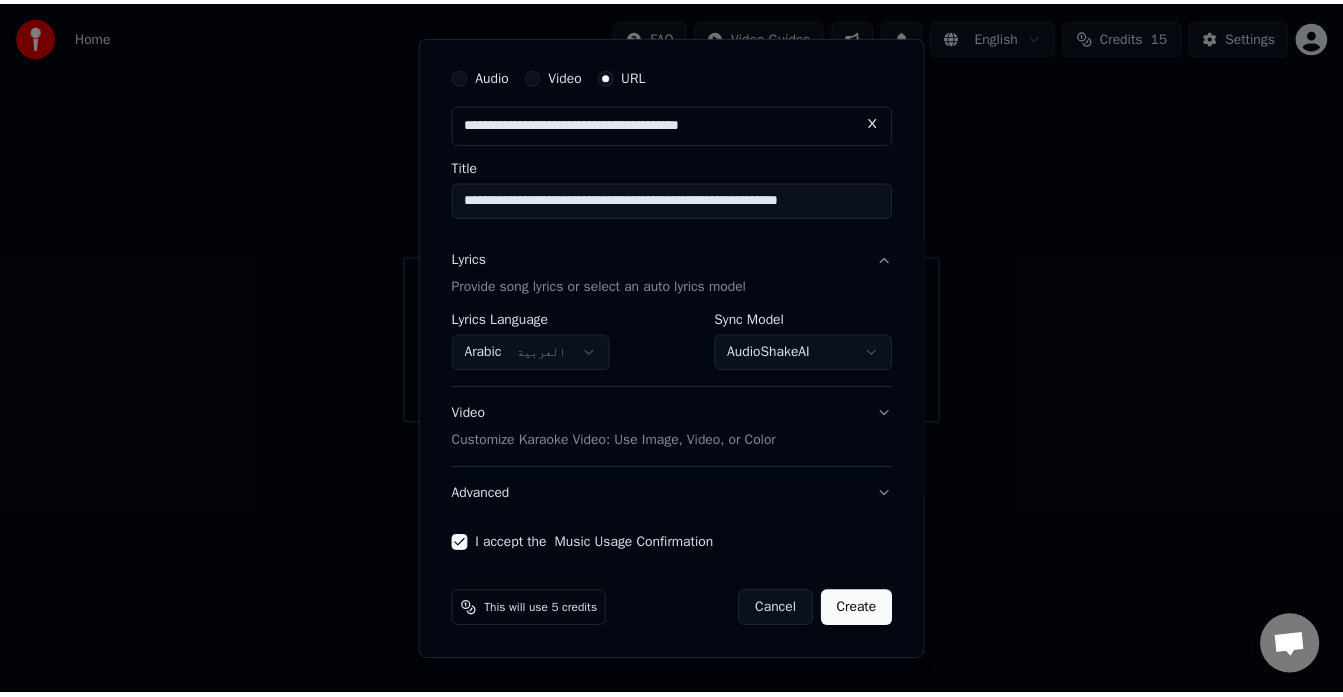 scroll, scrollTop: 55, scrollLeft: 0, axis: vertical 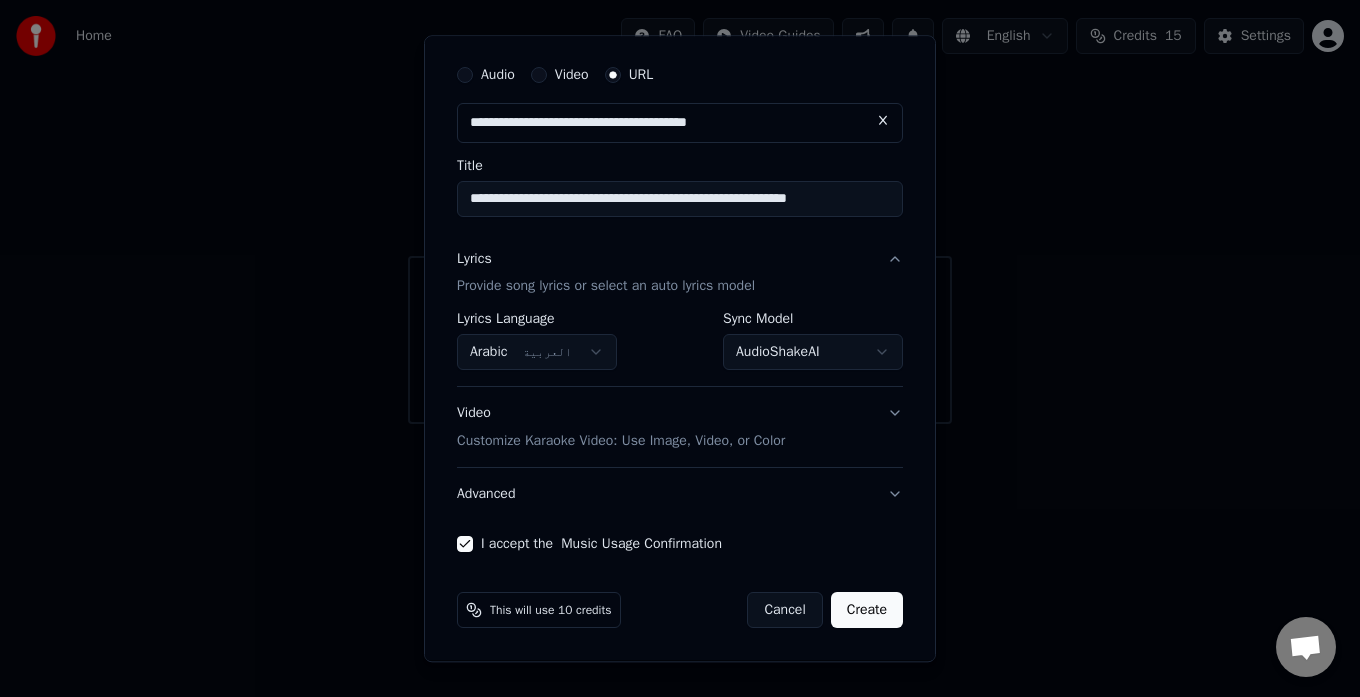 click on "Create" at bounding box center [867, 611] 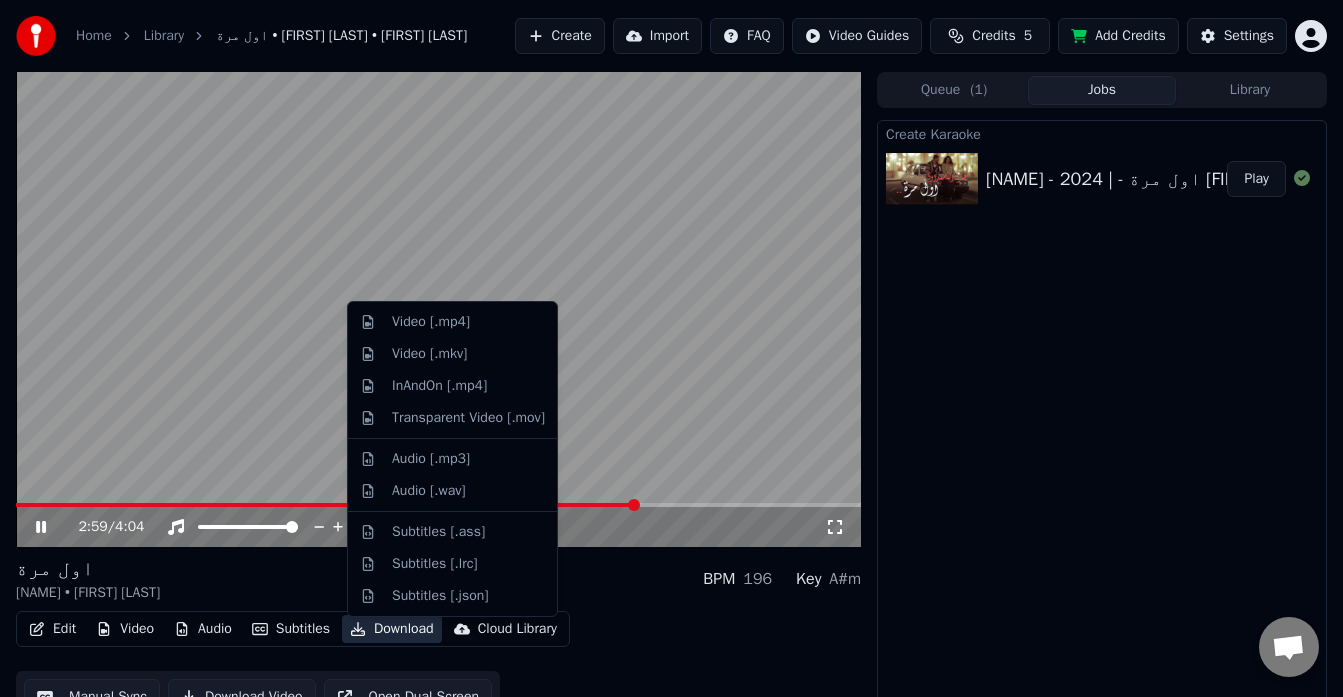 click on "Download" at bounding box center [392, 629] 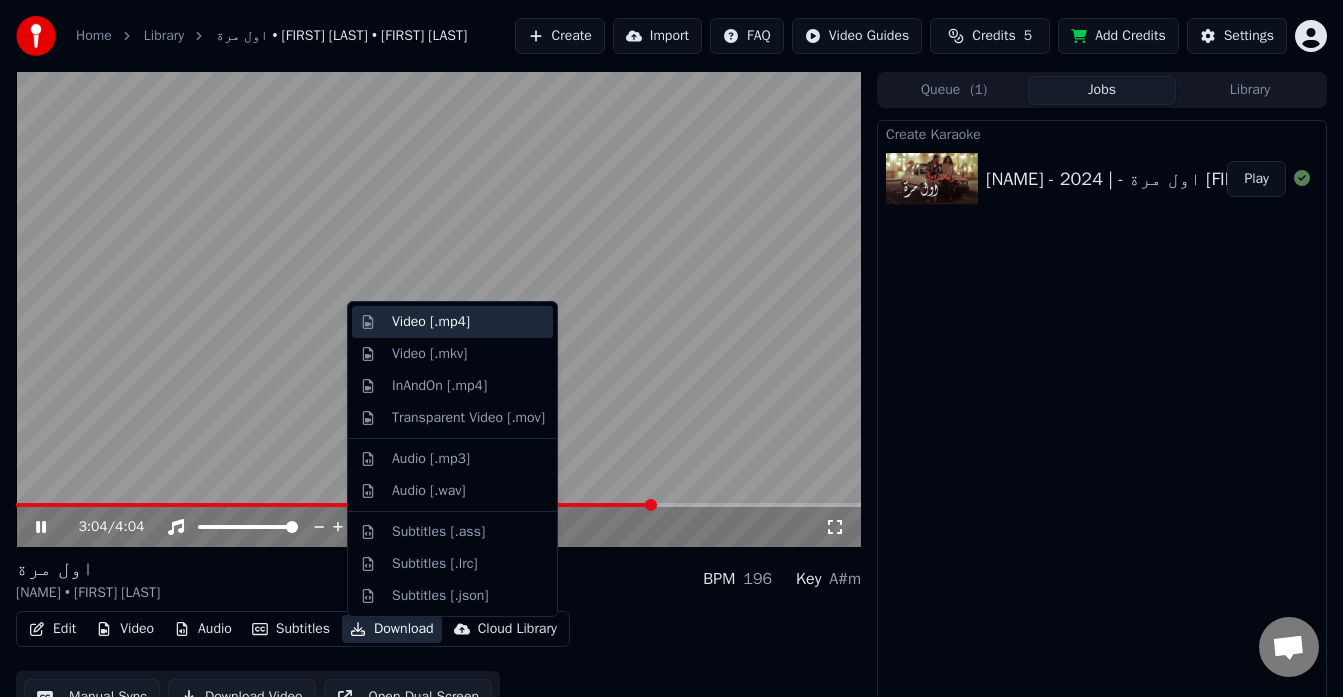 click on "Video [.mp4]" at bounding box center [431, 322] 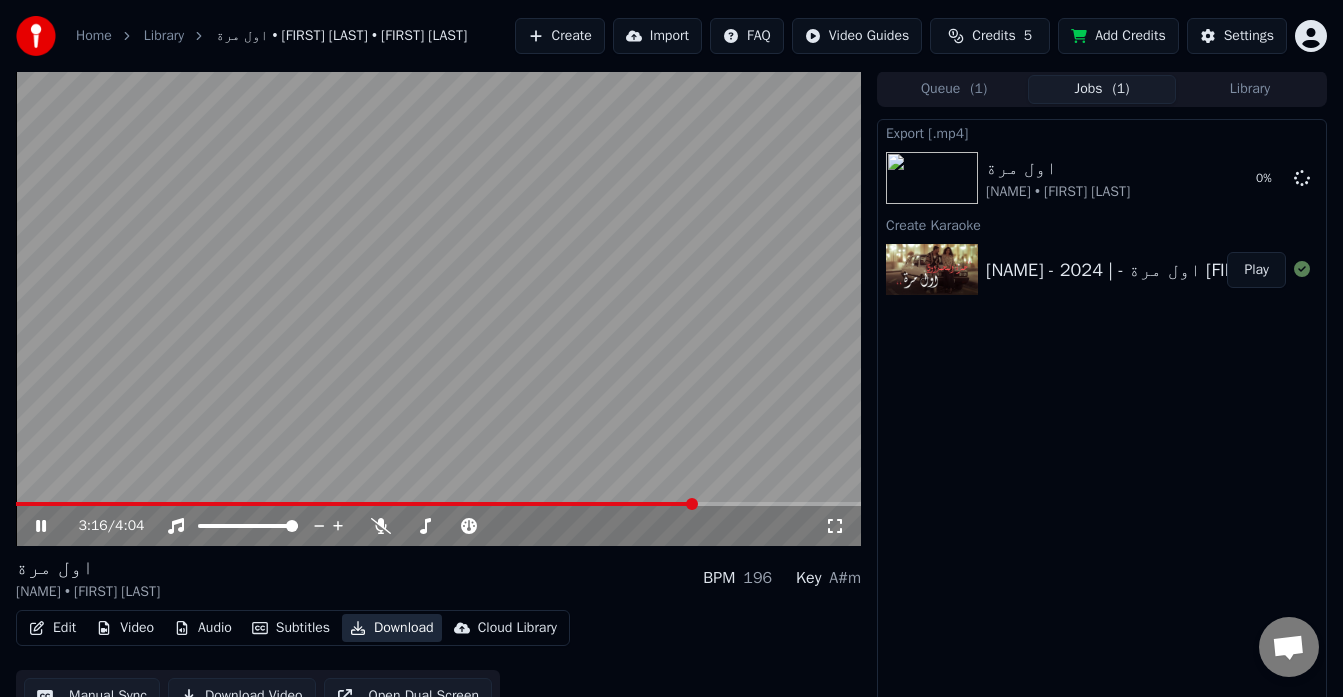 scroll, scrollTop: 36, scrollLeft: 0, axis: vertical 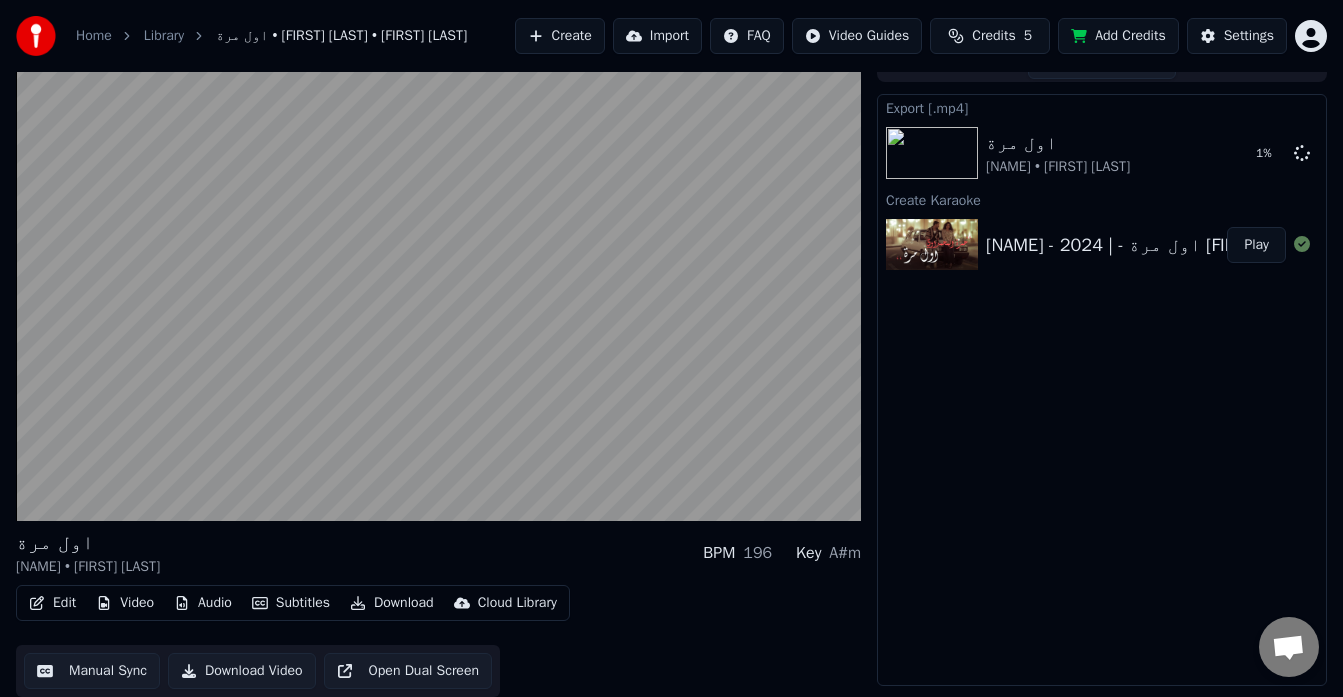 click on "Download Video" at bounding box center [242, 671] 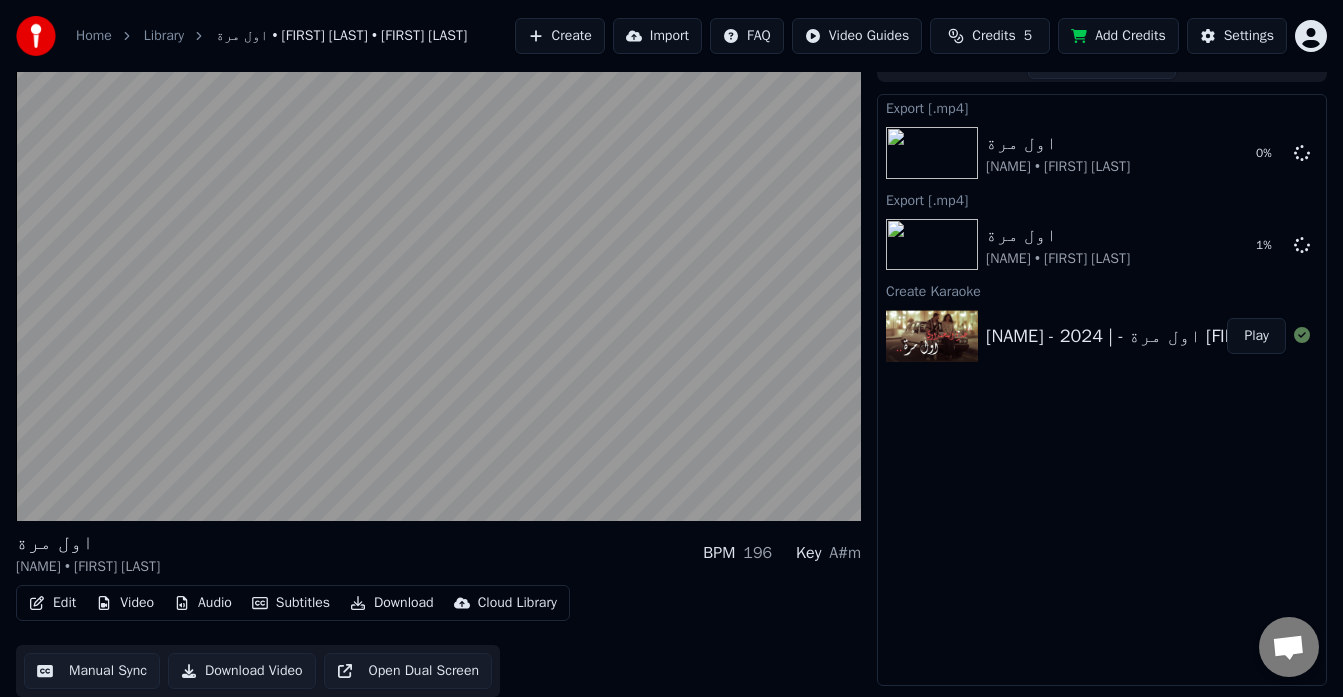 click on "Play" at bounding box center [1256, 336] 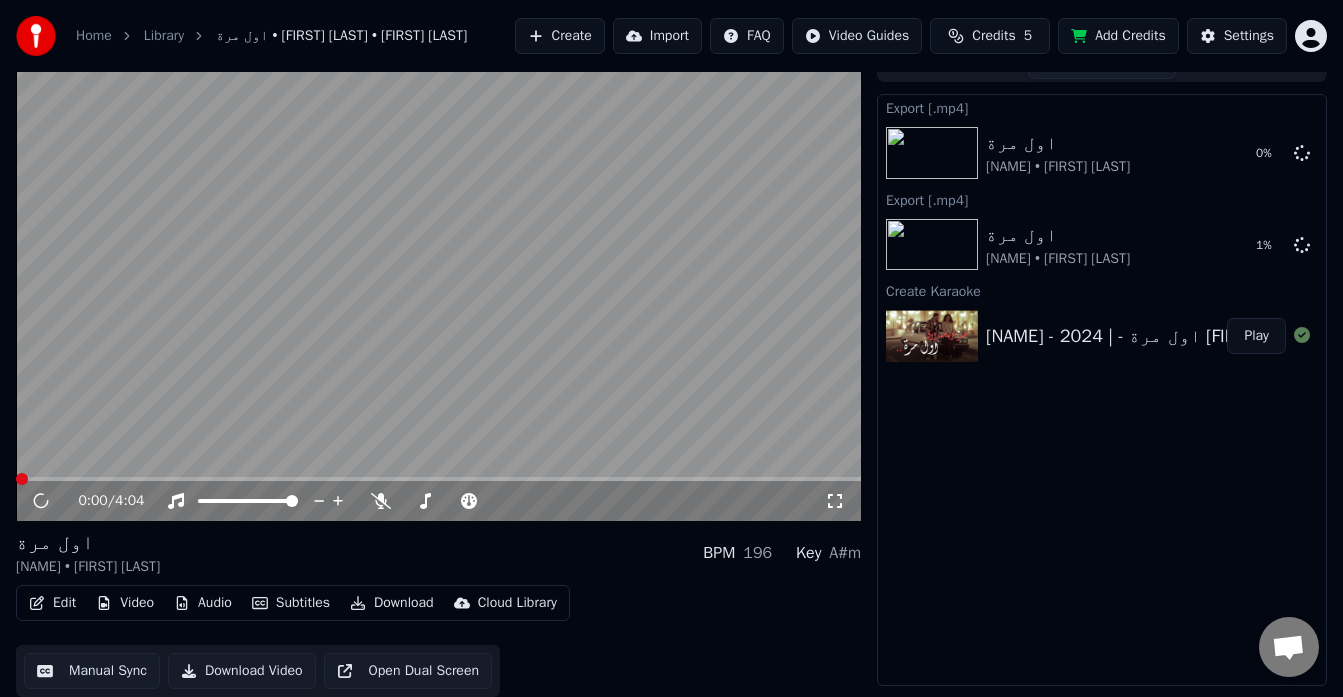 click on "[NAME] - اول مرة - | 2024 [FIRST] [LAST] - awl mara Play" at bounding box center (1102, 336) 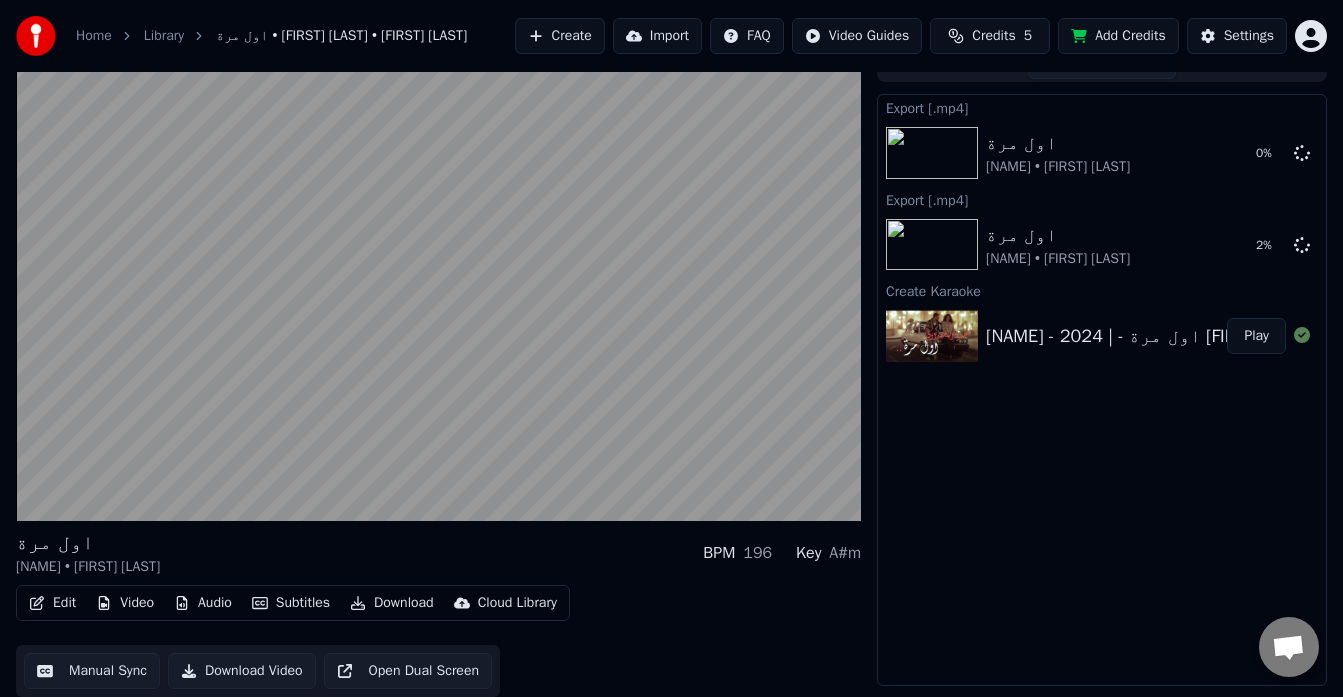 click on "[NAME] - اول مرة - | 2024 [FIRST] [LAST] - awl mara" at bounding box center [1195, 336] 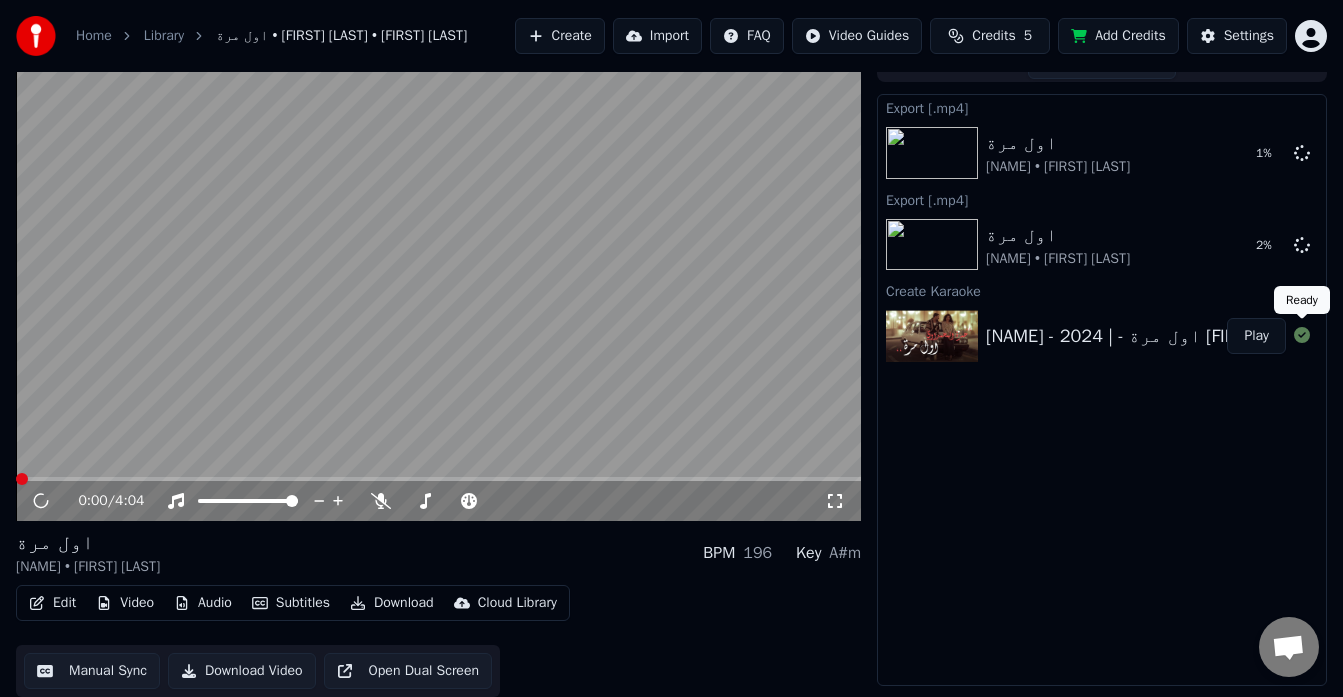 click 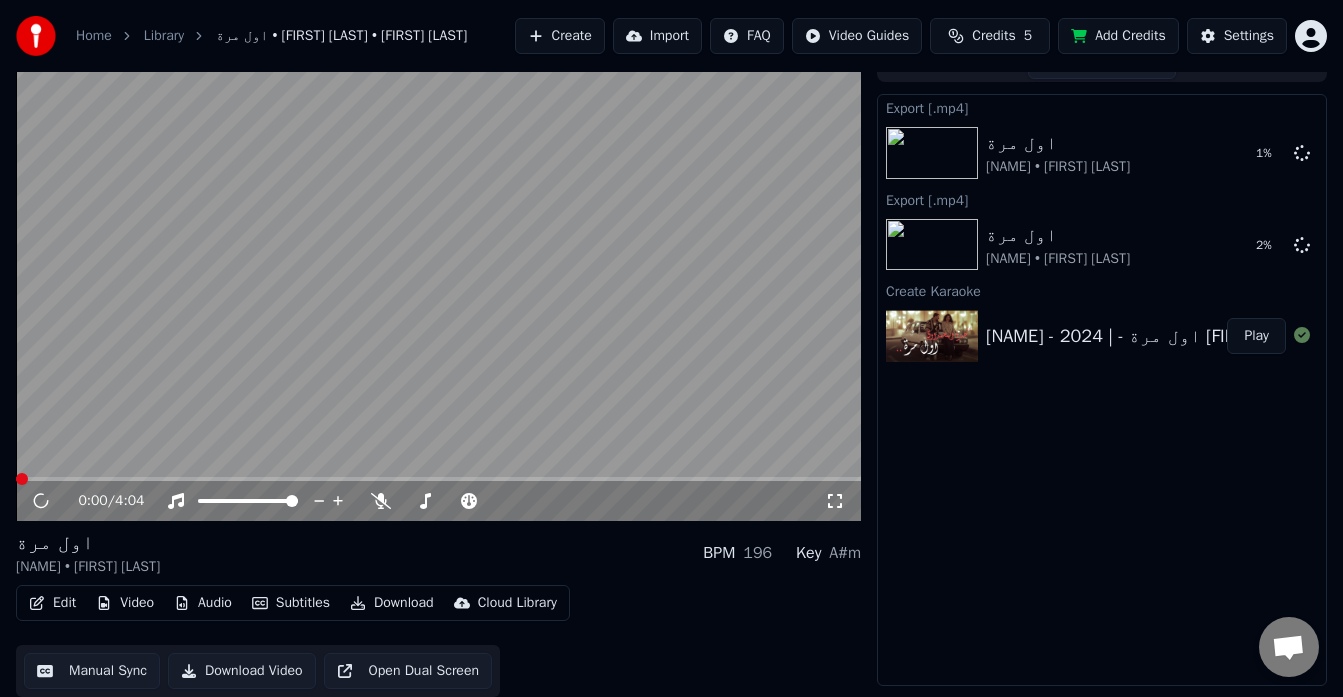 click 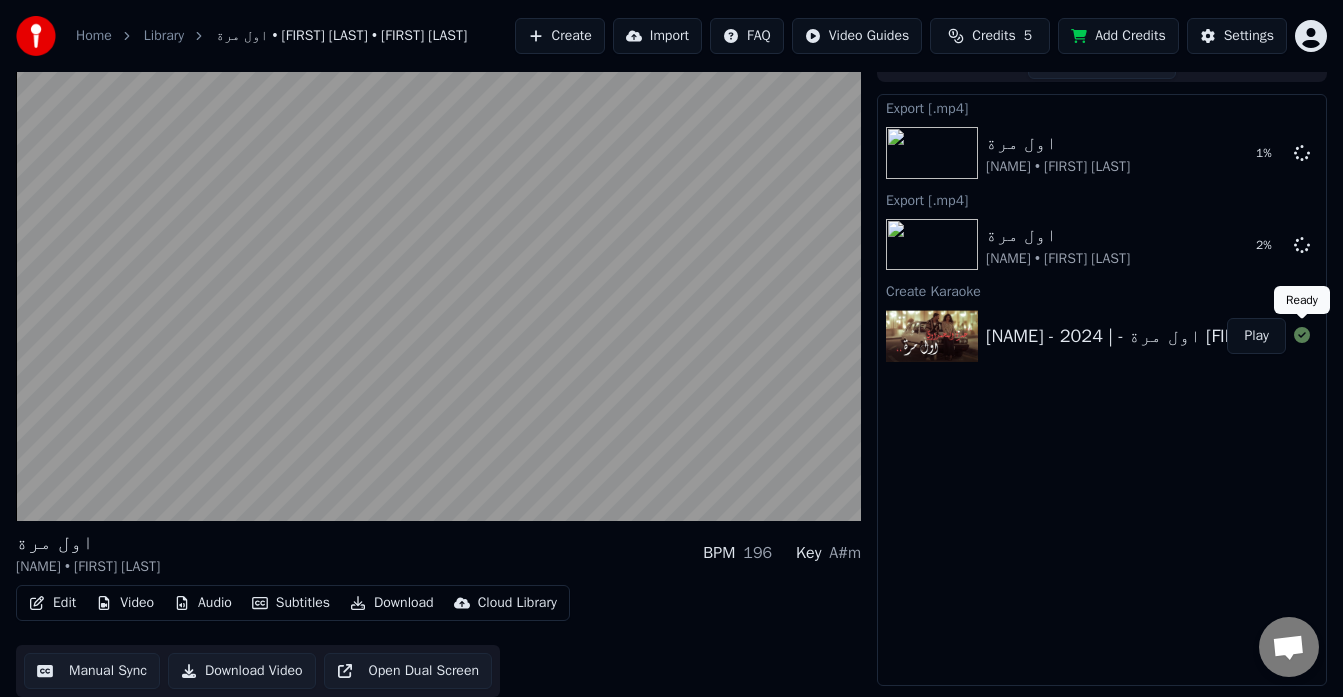 click 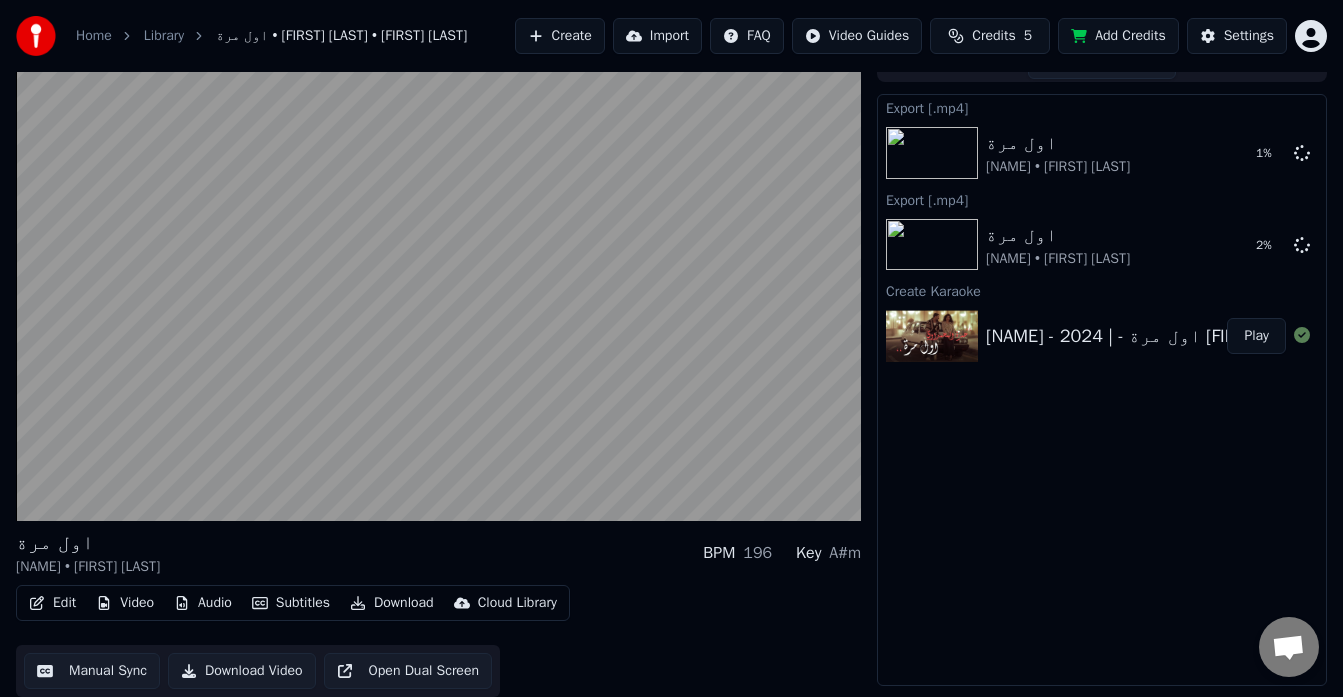 click at bounding box center [932, 336] 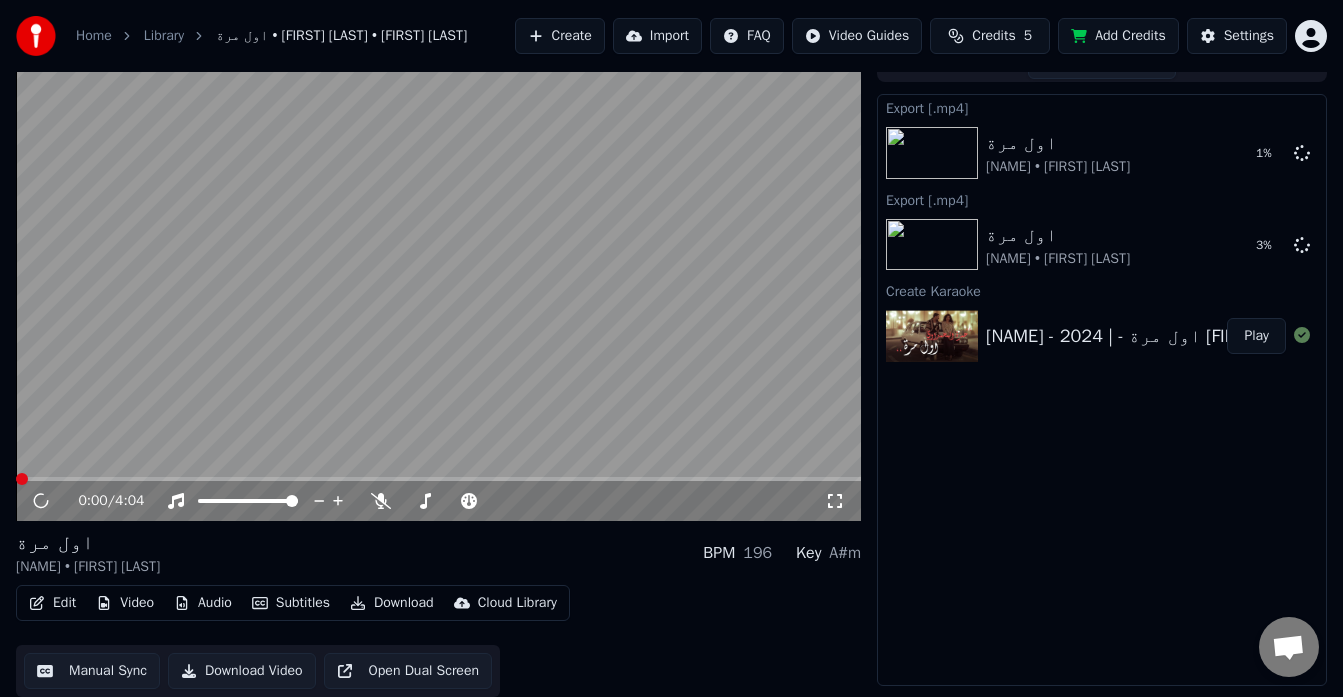 click at bounding box center [438, 283] 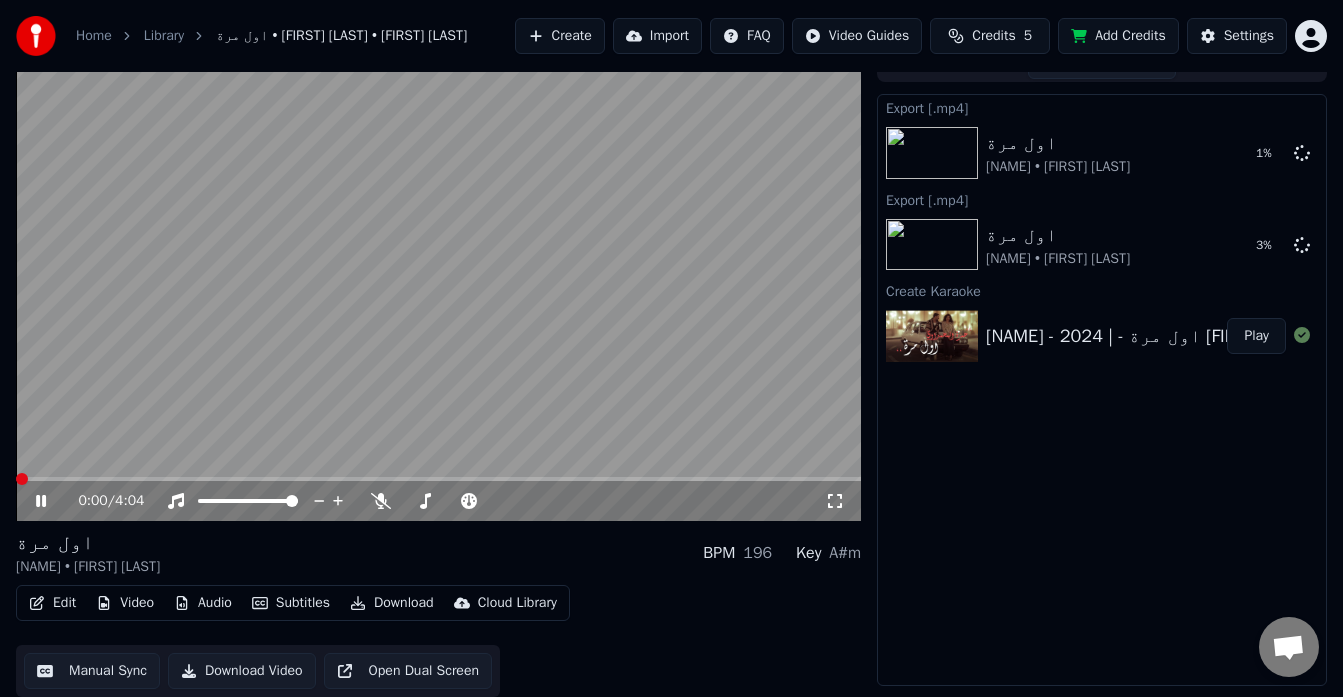click at bounding box center (438, 283) 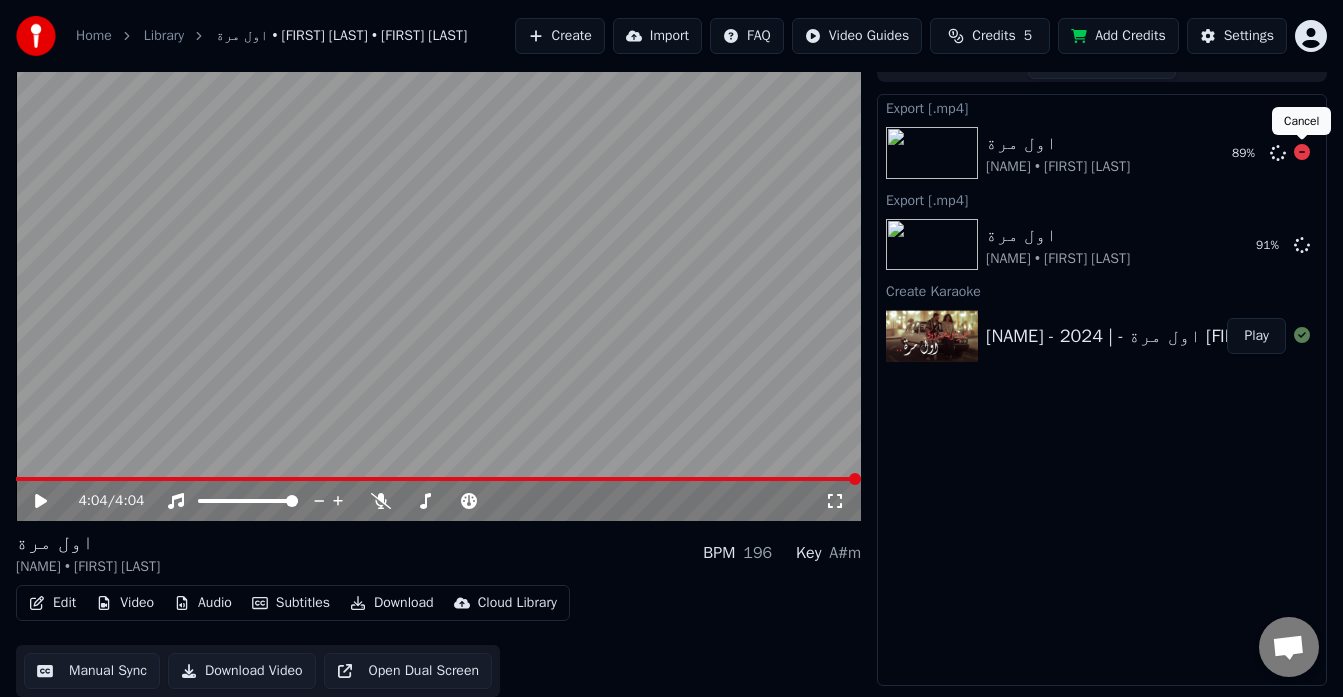 click 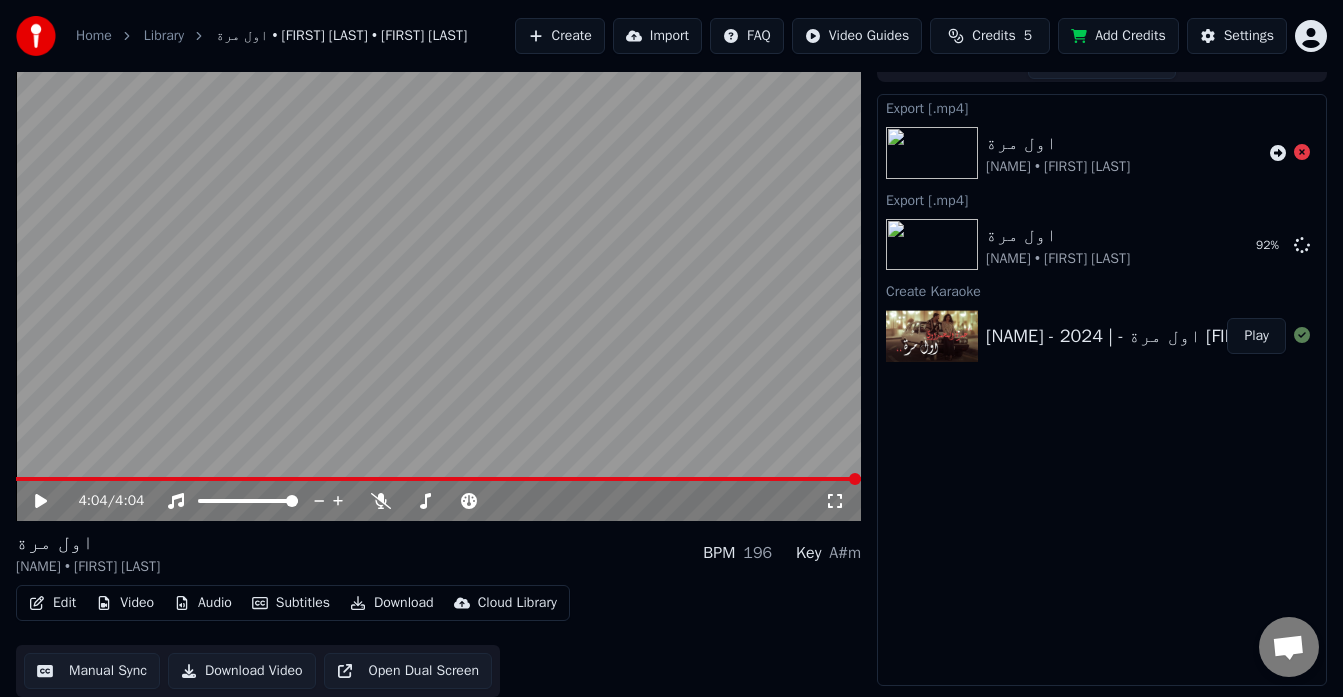 click 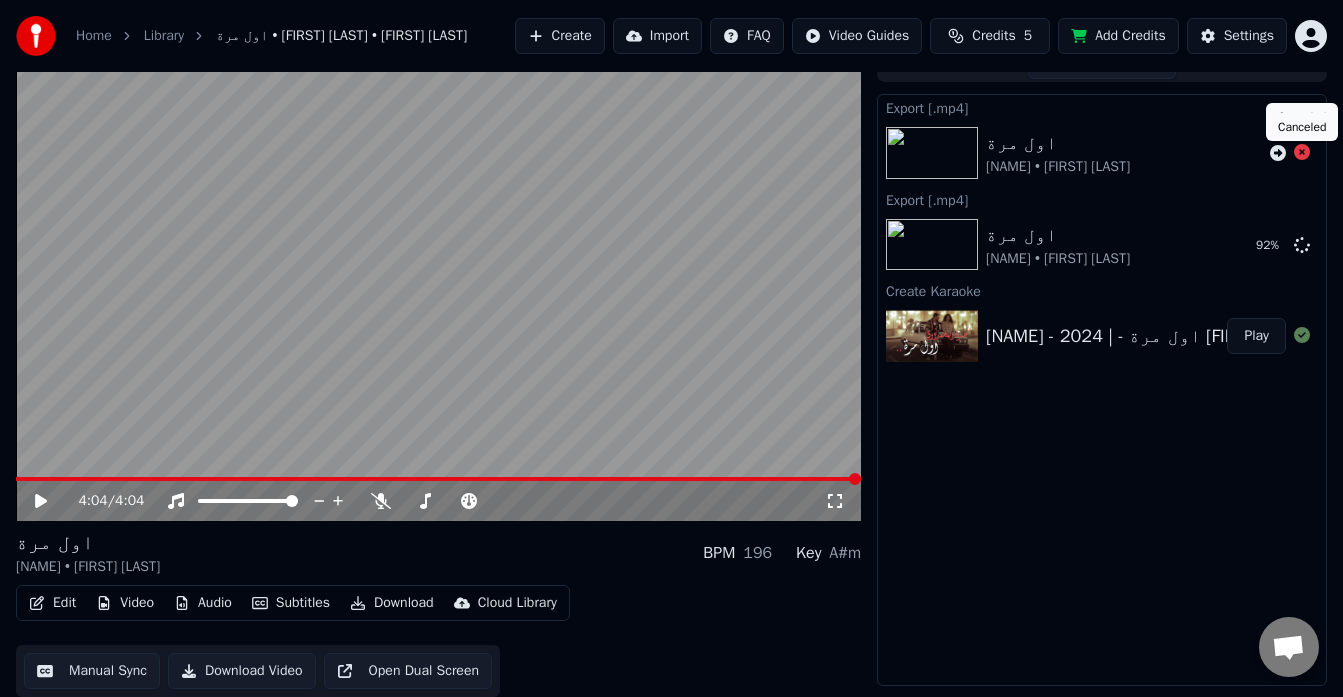click 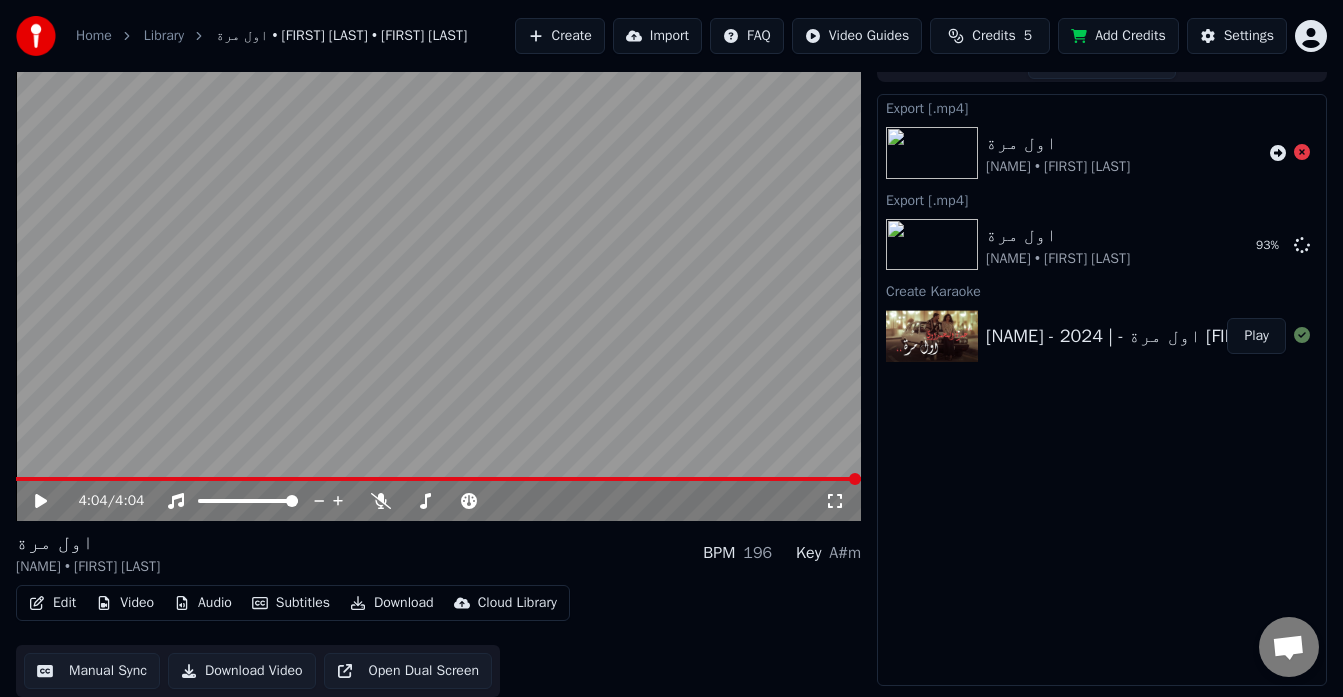 click on "اول مرة [NAME] • [FIRST] [LAST]" at bounding box center [1102, 153] 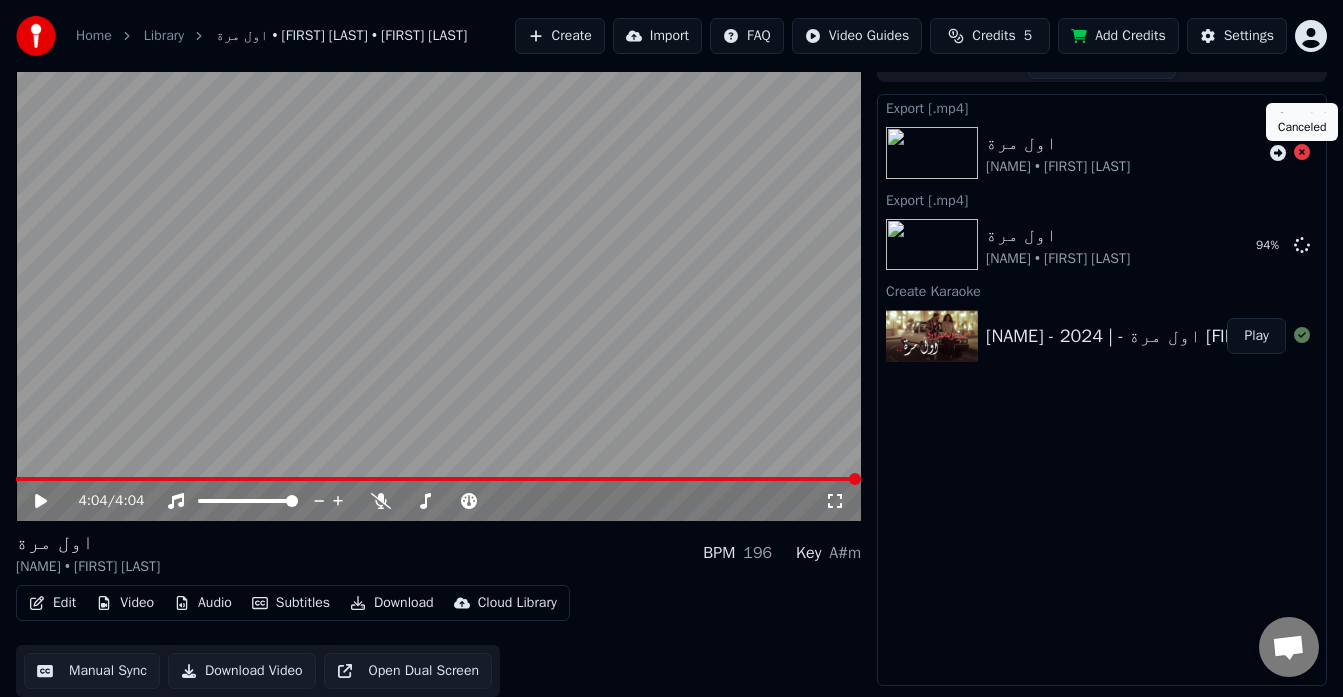 click 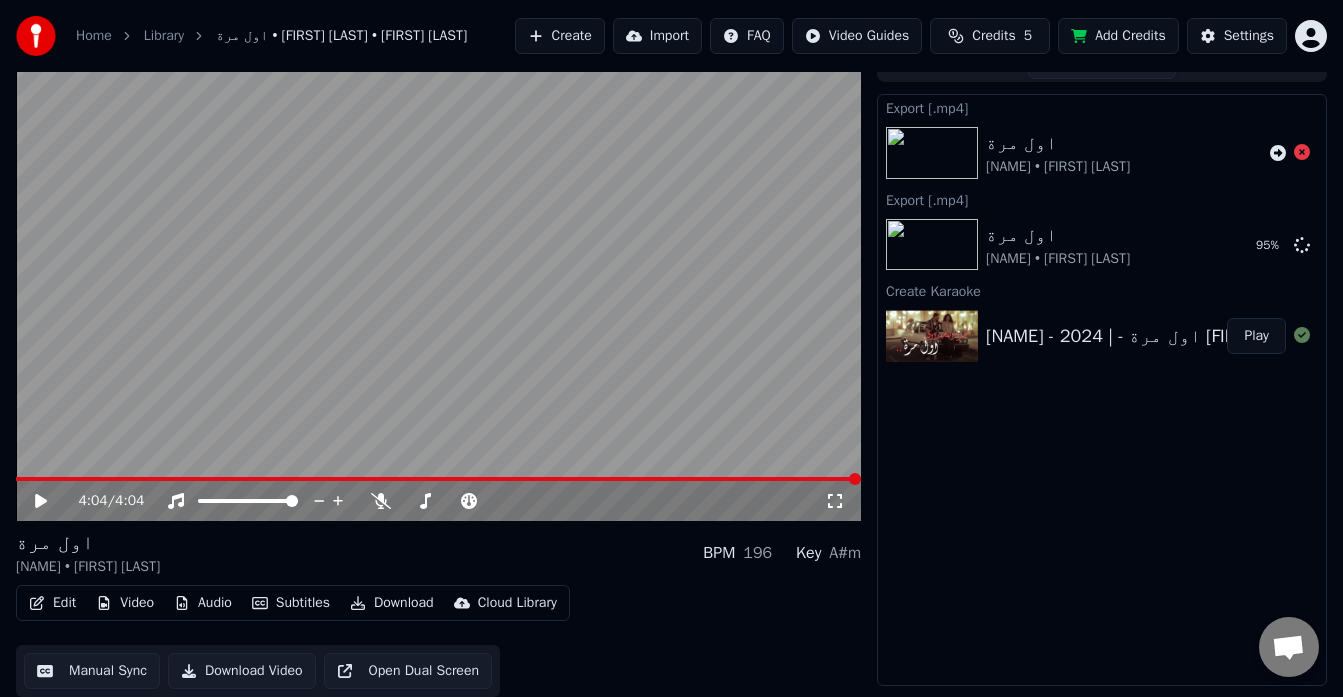 click on "Add Credits" at bounding box center [1118, 36] 